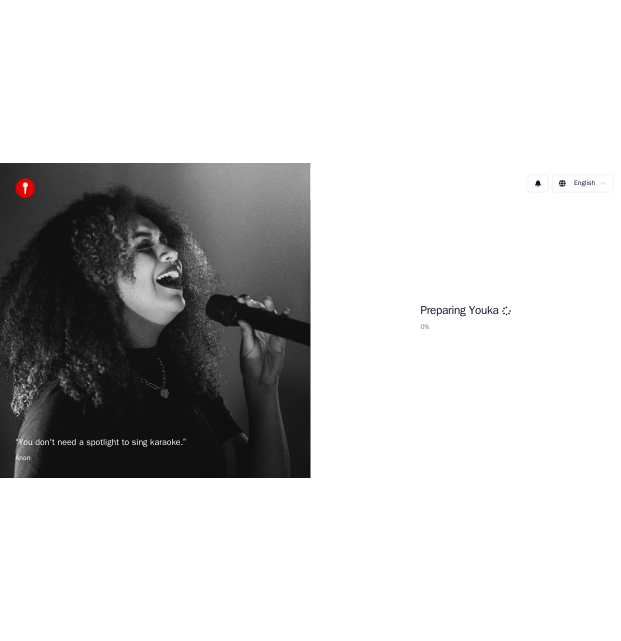 scroll, scrollTop: 0, scrollLeft: 0, axis: both 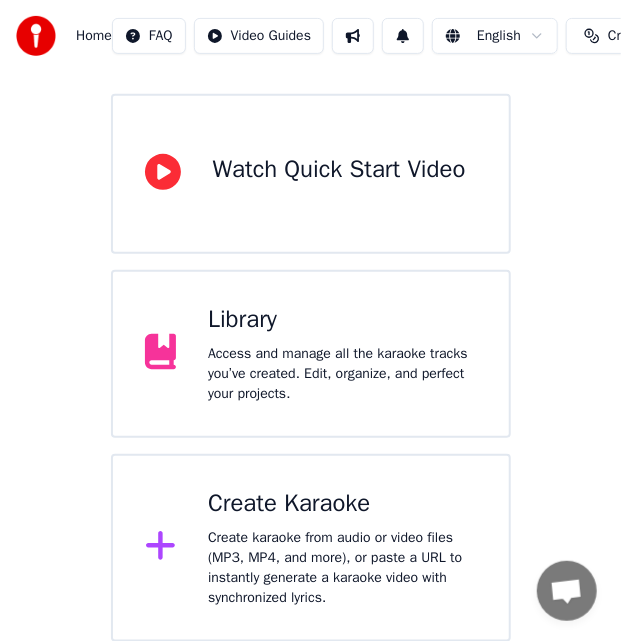 click on "Create Karaoke" at bounding box center (342, 504) 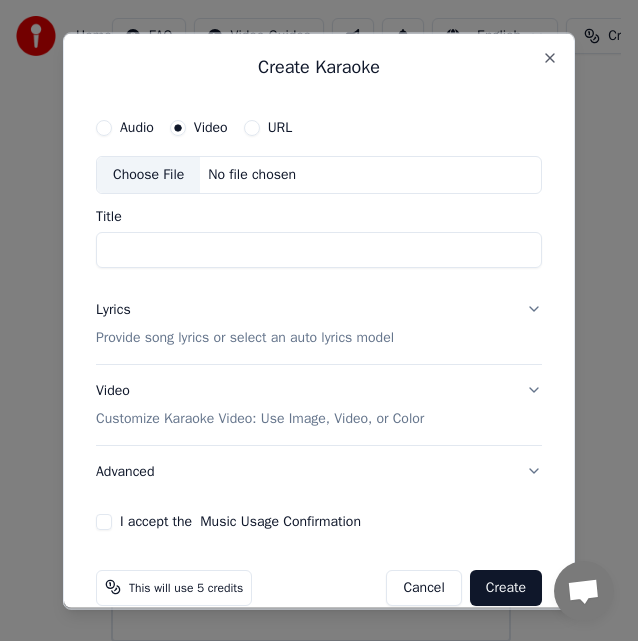 click on "Title" at bounding box center (319, 249) 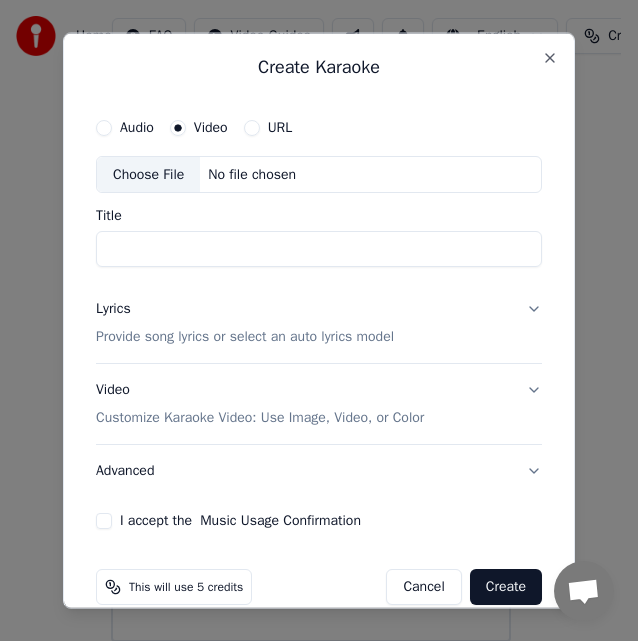 click on "Choose File" at bounding box center (148, 174) 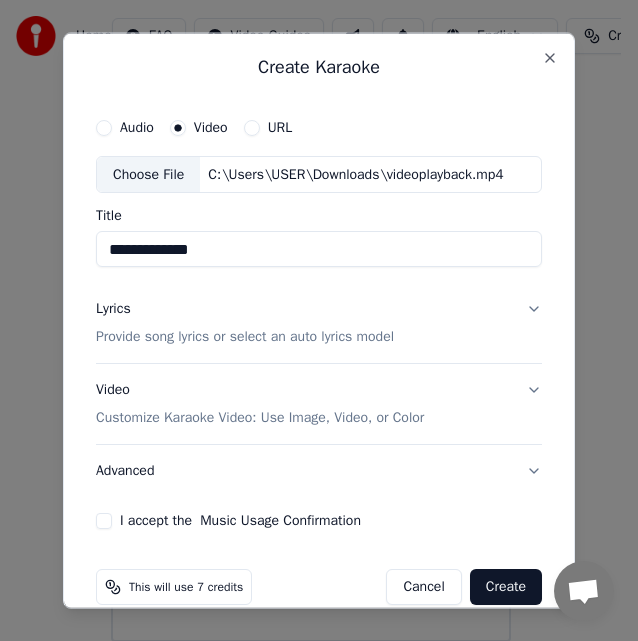 click on "**********" at bounding box center (319, 249) 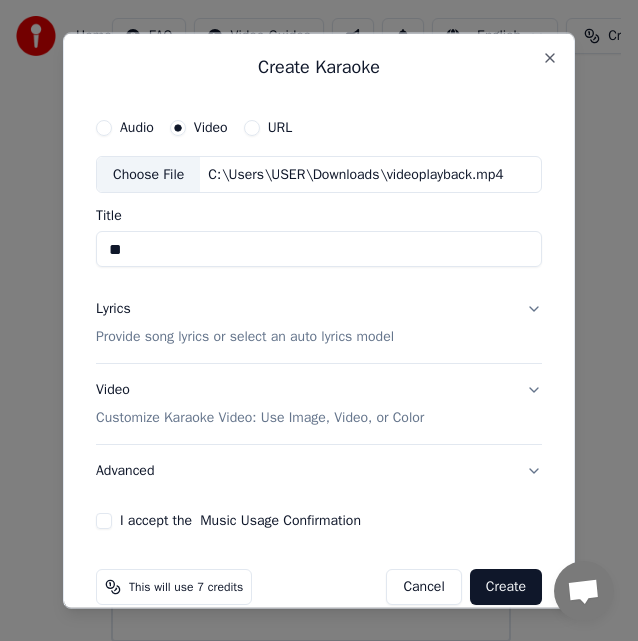 type on "*" 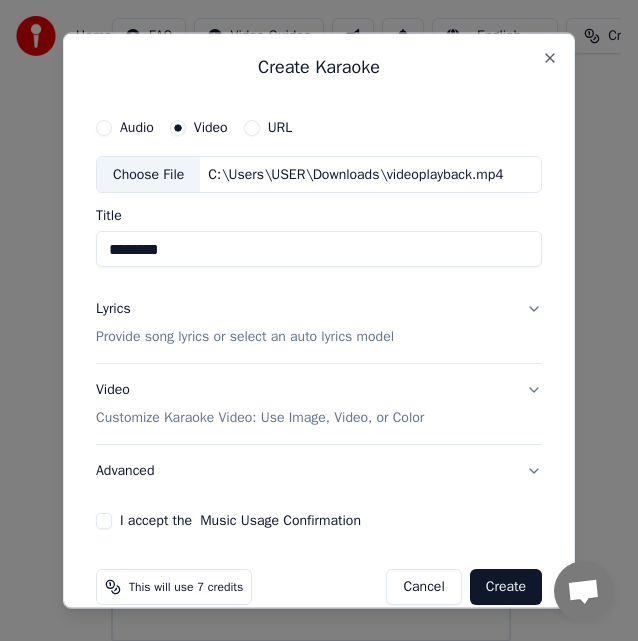 type on "********" 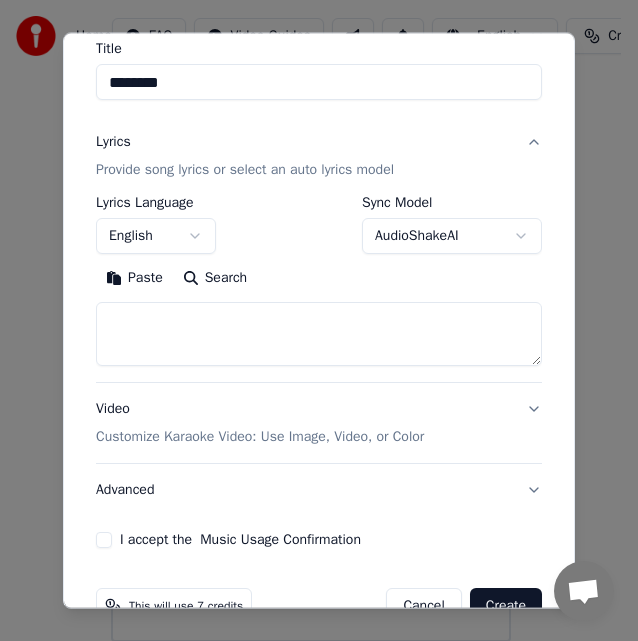 scroll, scrollTop: 214, scrollLeft: 0, axis: vertical 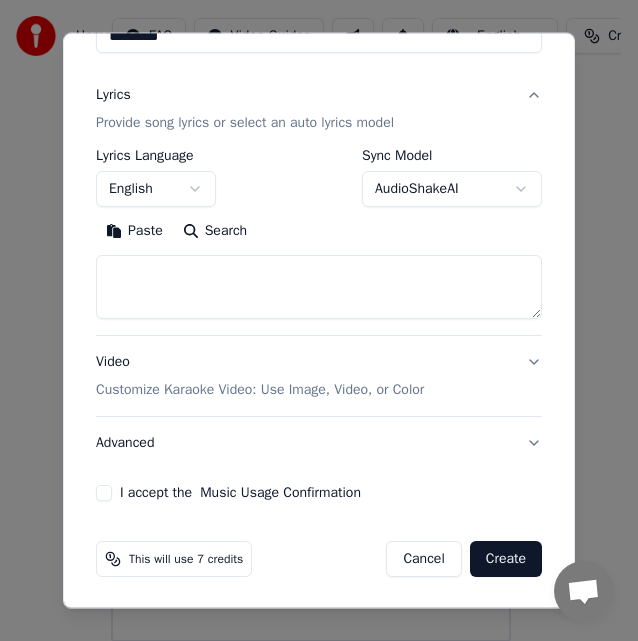 click on "Customize Karaoke Video: Use Image, Video, or Color" at bounding box center [260, 390] 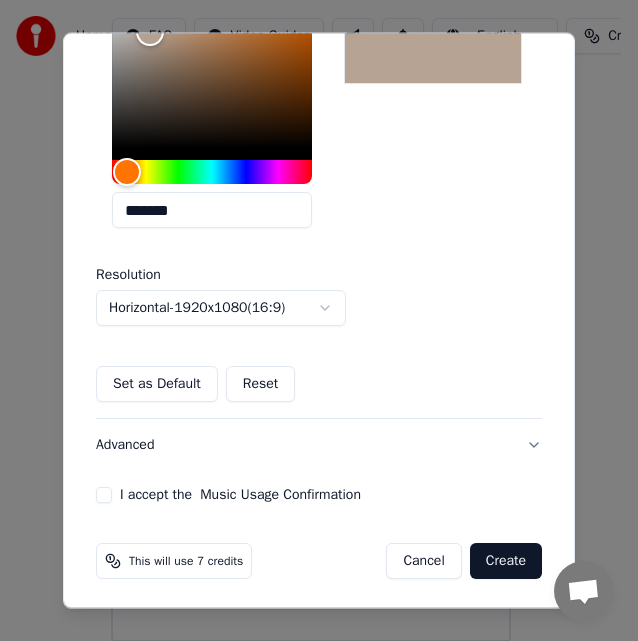 scroll, scrollTop: 339, scrollLeft: 0, axis: vertical 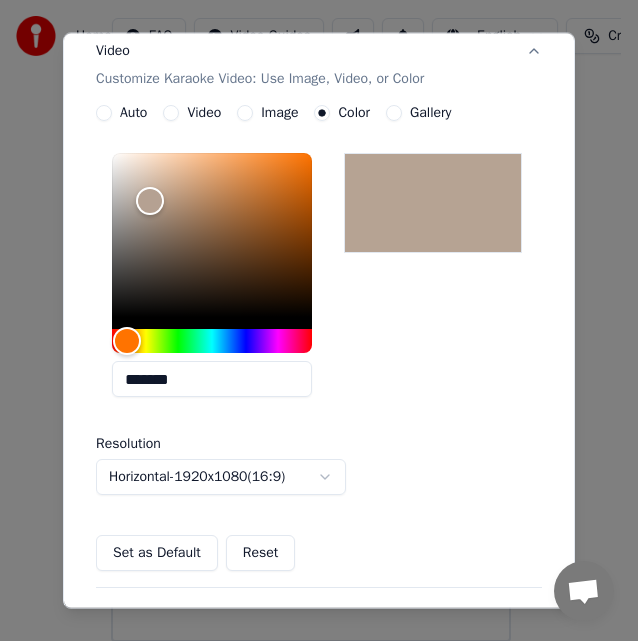 click on "Video" at bounding box center (204, 113) 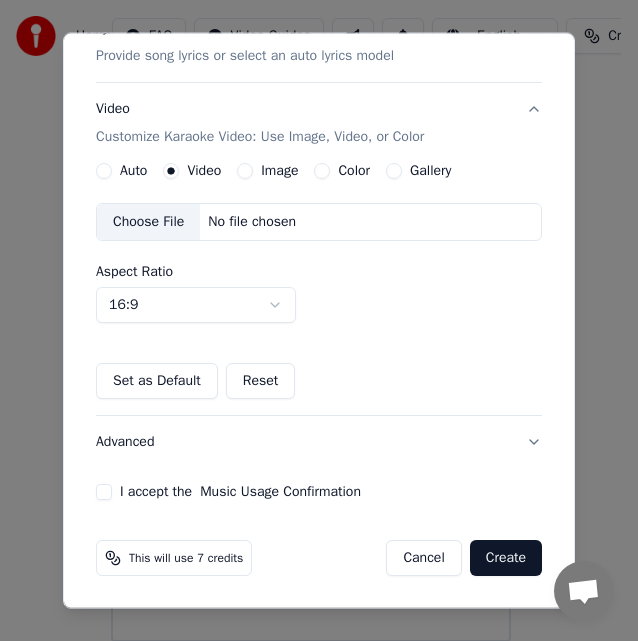 scroll, scrollTop: 278, scrollLeft: 0, axis: vertical 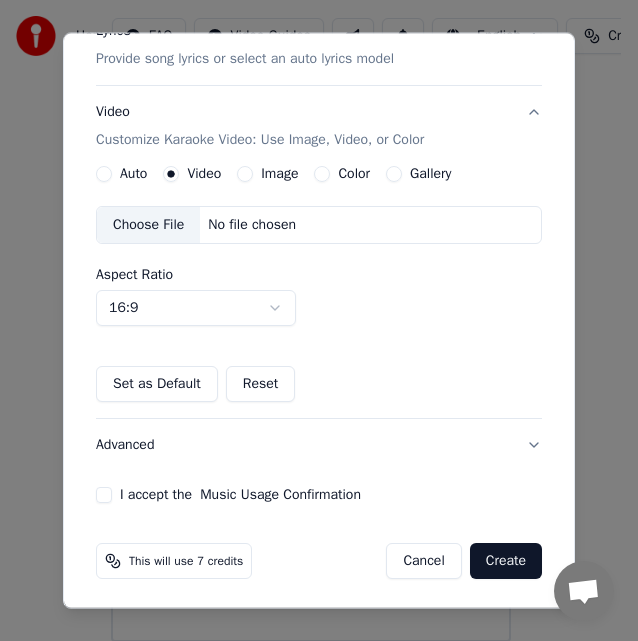 click on "I accept the   Music Usage Confirmation" at bounding box center (240, 495) 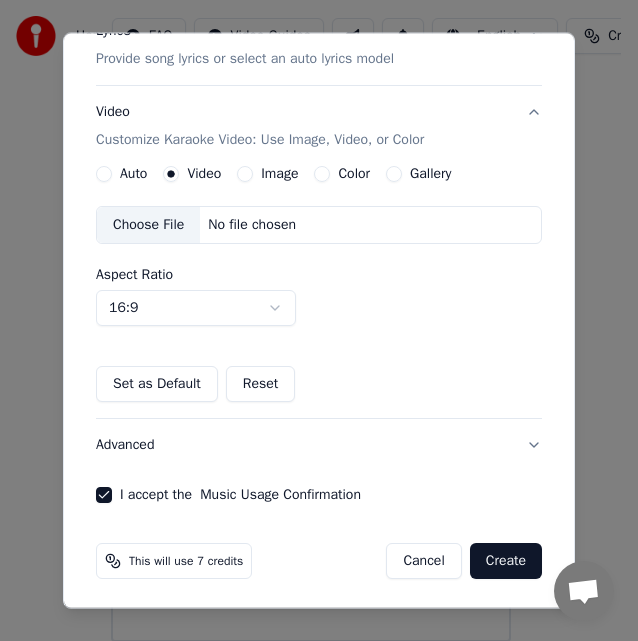 click on "Create" at bounding box center (506, 561) 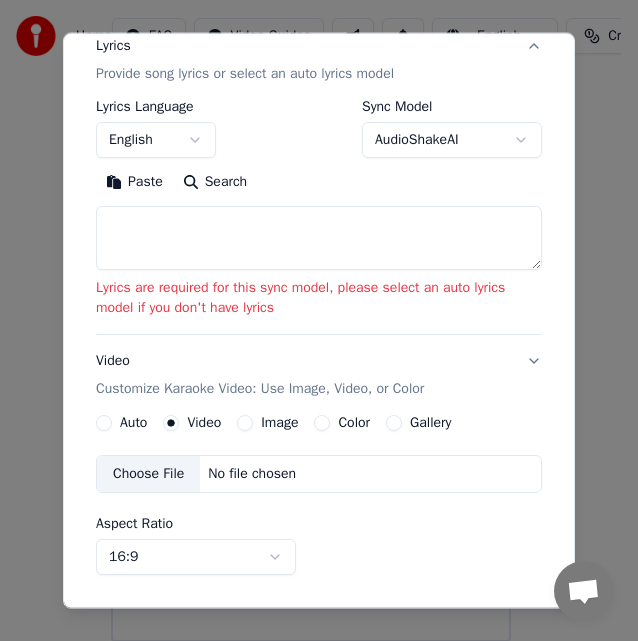scroll, scrollTop: 262, scrollLeft: 0, axis: vertical 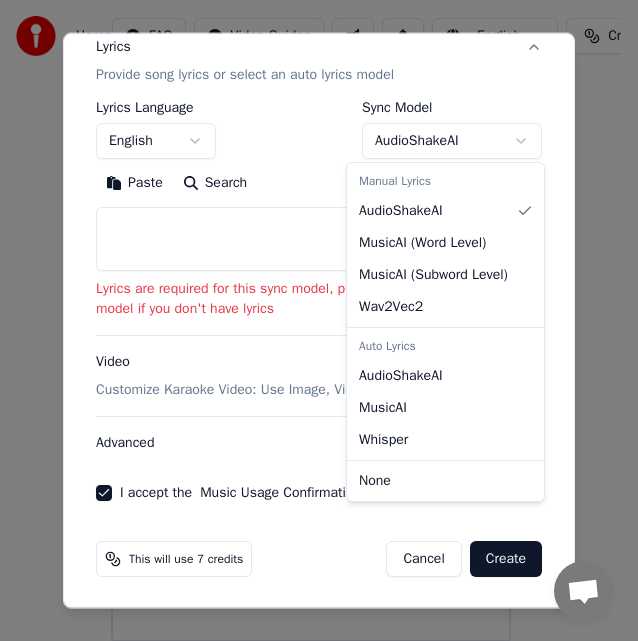 click on "**********" at bounding box center [310, 240] 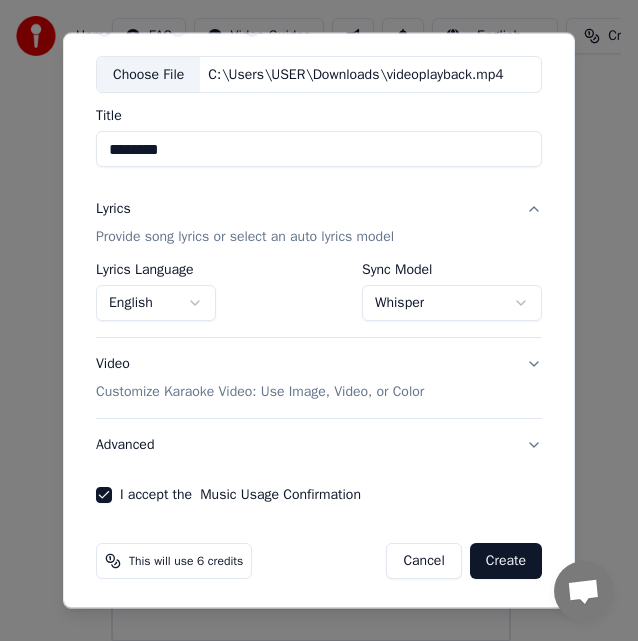 click on "Create" at bounding box center [506, 561] 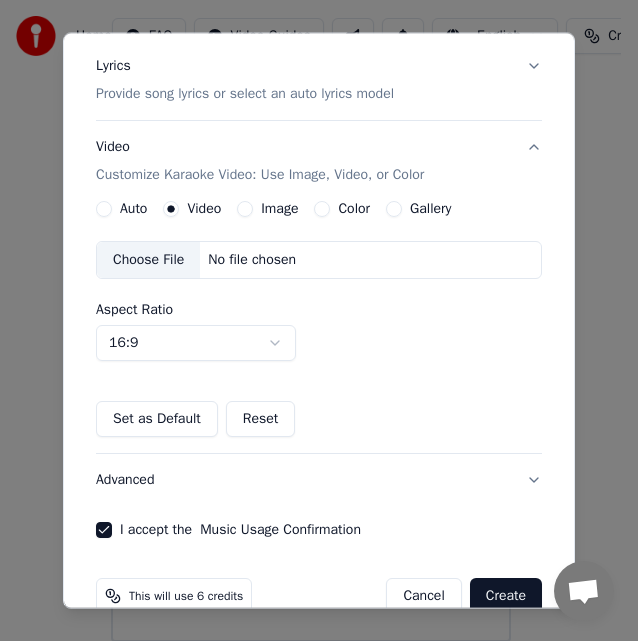 scroll, scrollTop: 278, scrollLeft: 0, axis: vertical 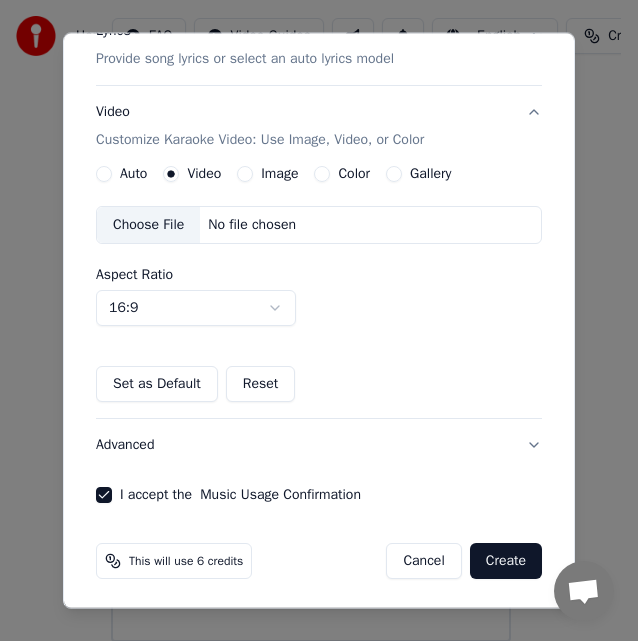 click on "Create" at bounding box center (506, 561) 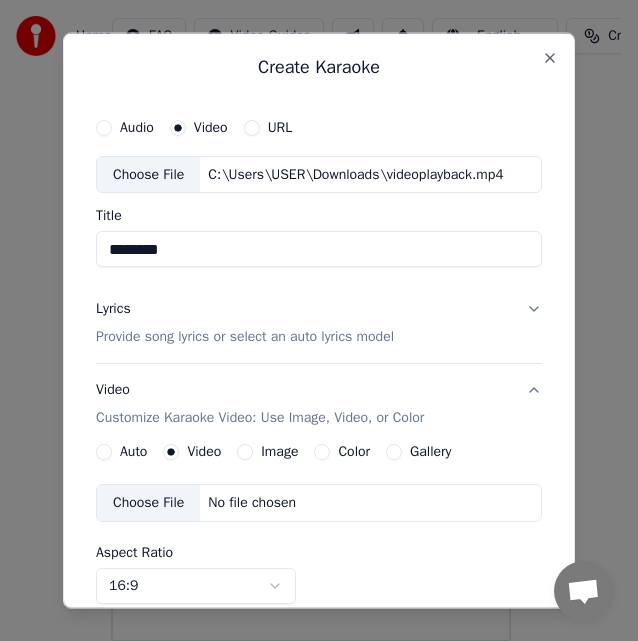 scroll, scrollTop: 33, scrollLeft: 0, axis: vertical 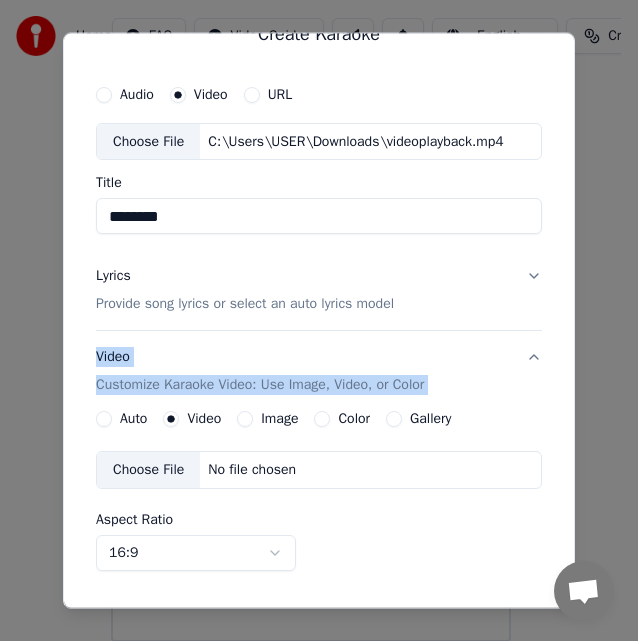 drag, startPoint x: 555, startPoint y: 302, endPoint x: 557, endPoint y: 415, distance: 113.0177 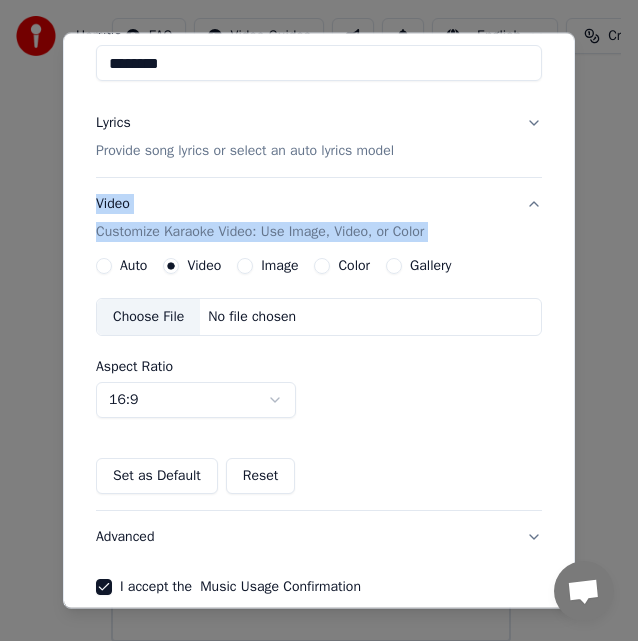 scroll, scrollTop: 278, scrollLeft: 0, axis: vertical 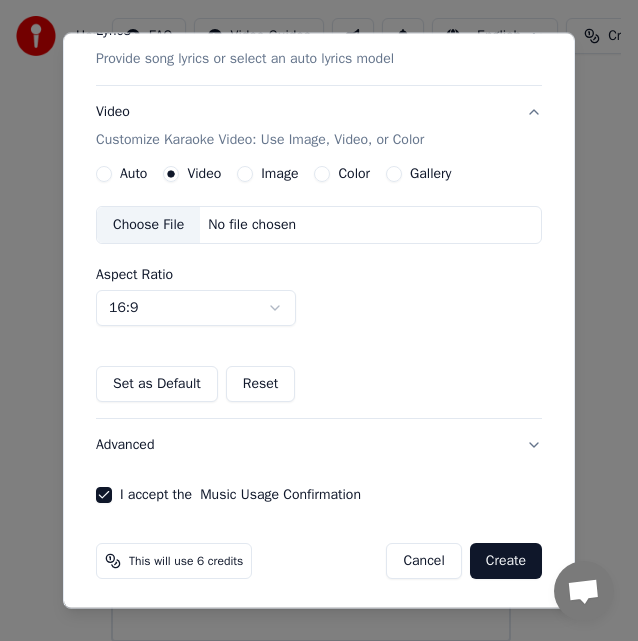 click on "This will use 6 credits Cancel Create" at bounding box center [319, 561] 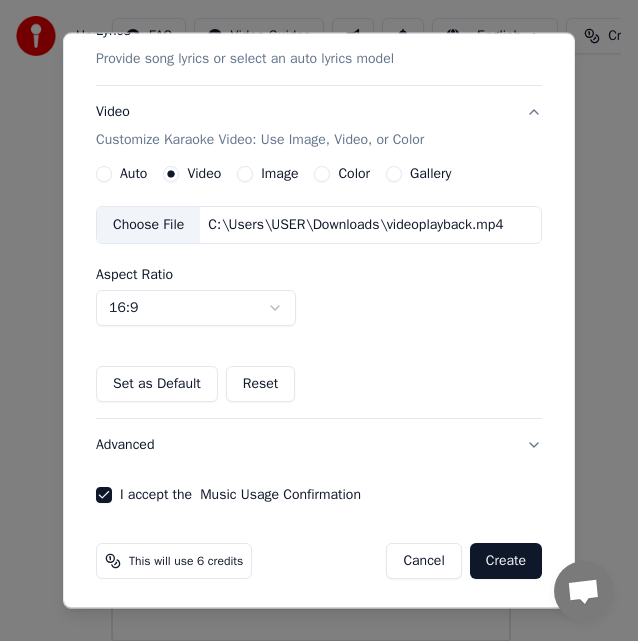 click on "Create" at bounding box center [506, 561] 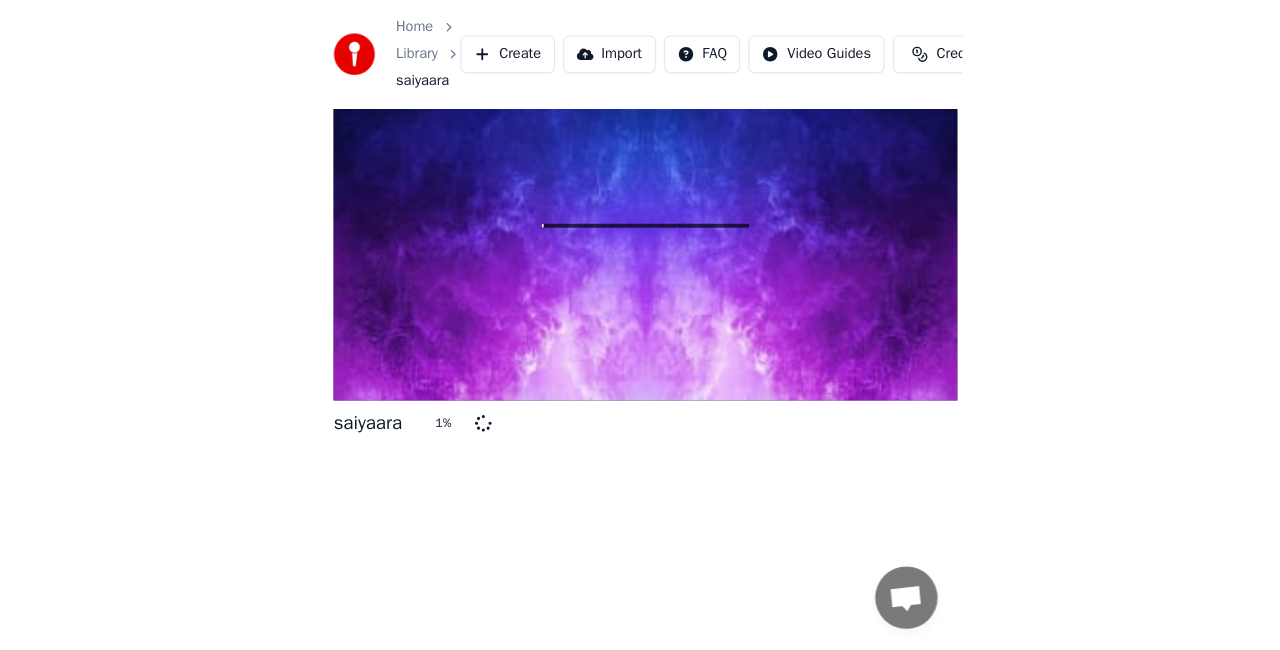 scroll, scrollTop: 22, scrollLeft: 0, axis: vertical 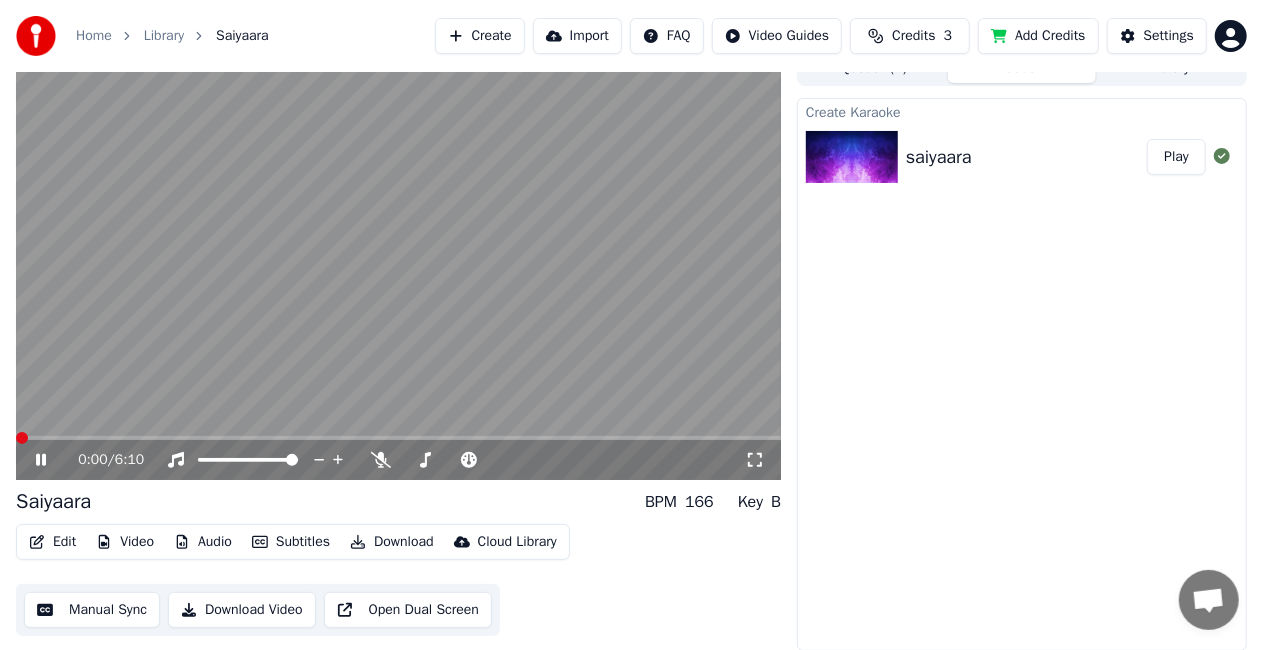 click at bounding box center (22, 438) 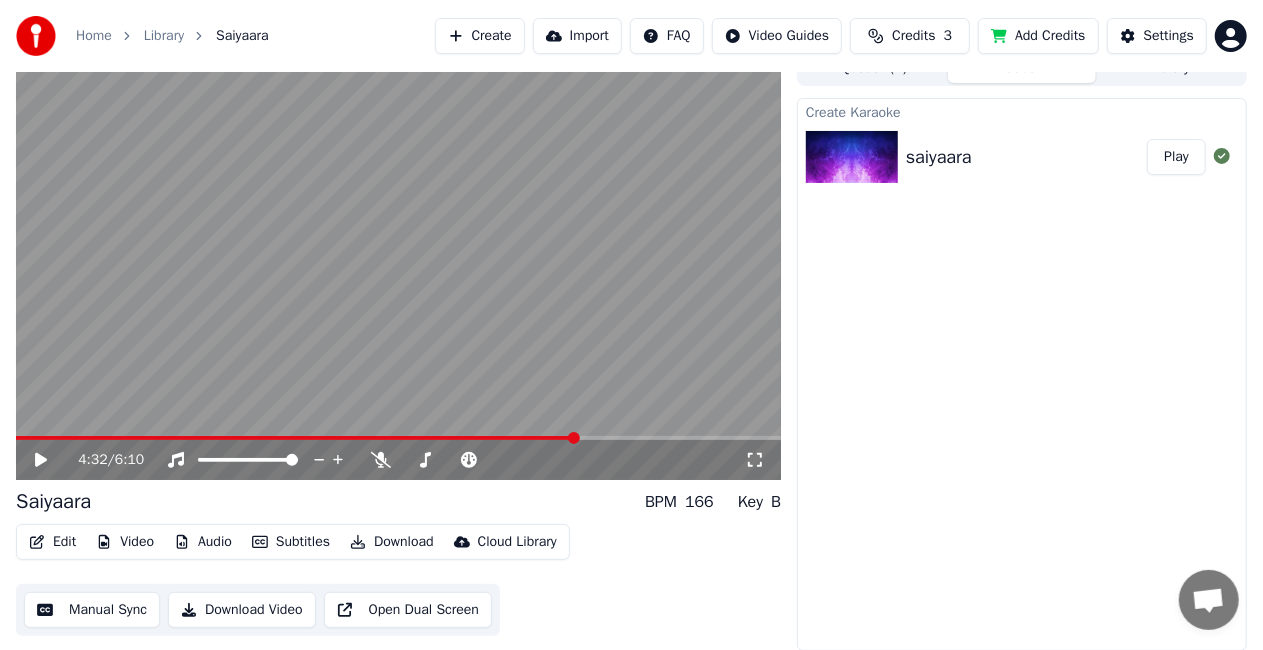 click at bounding box center (574, 438) 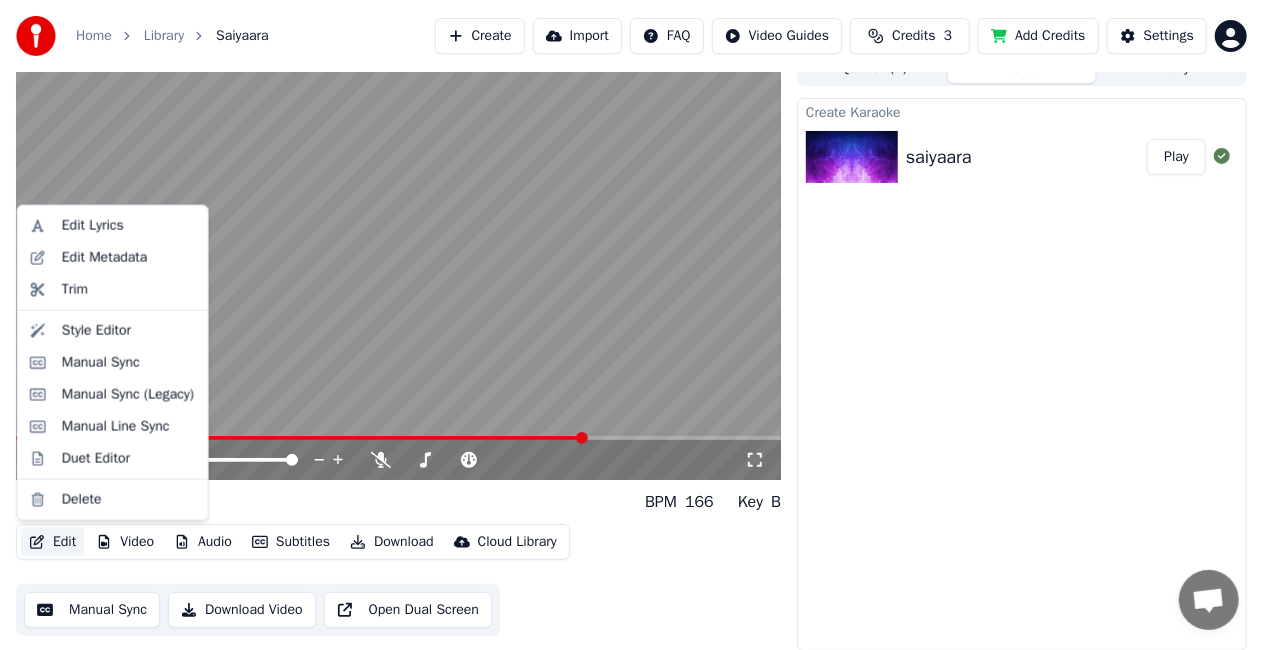 click on "Edit" at bounding box center [52, 542] 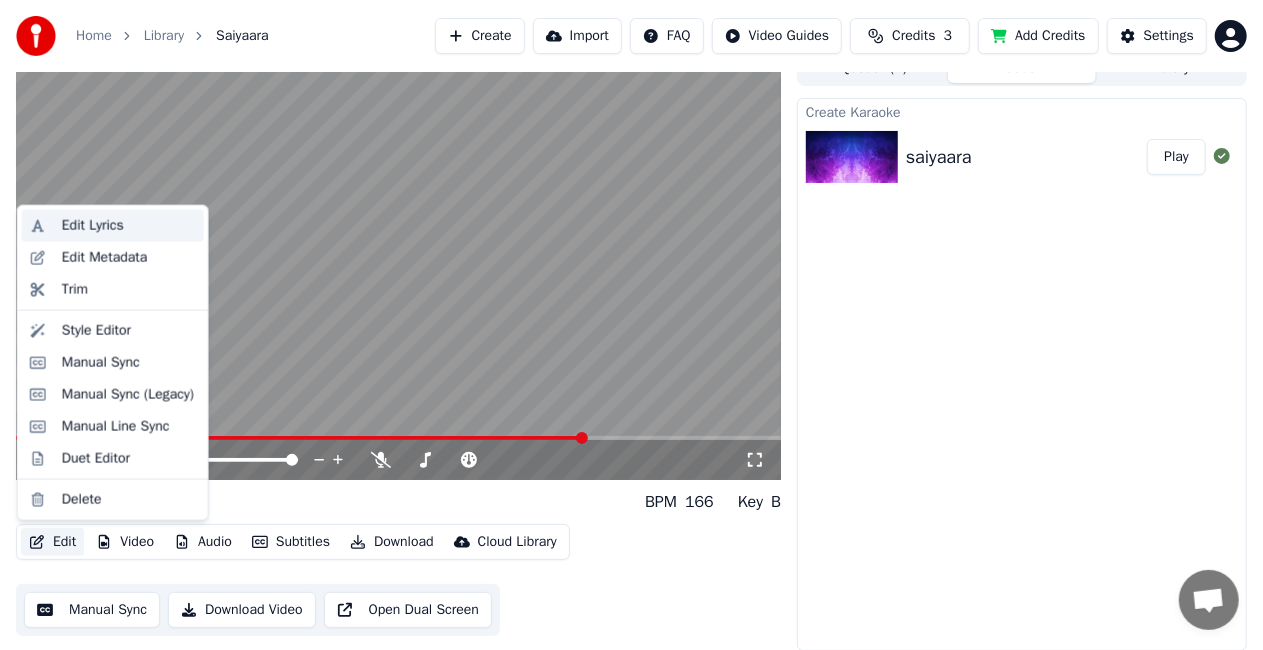 click on "Edit Lyrics" at bounding box center (93, 226) 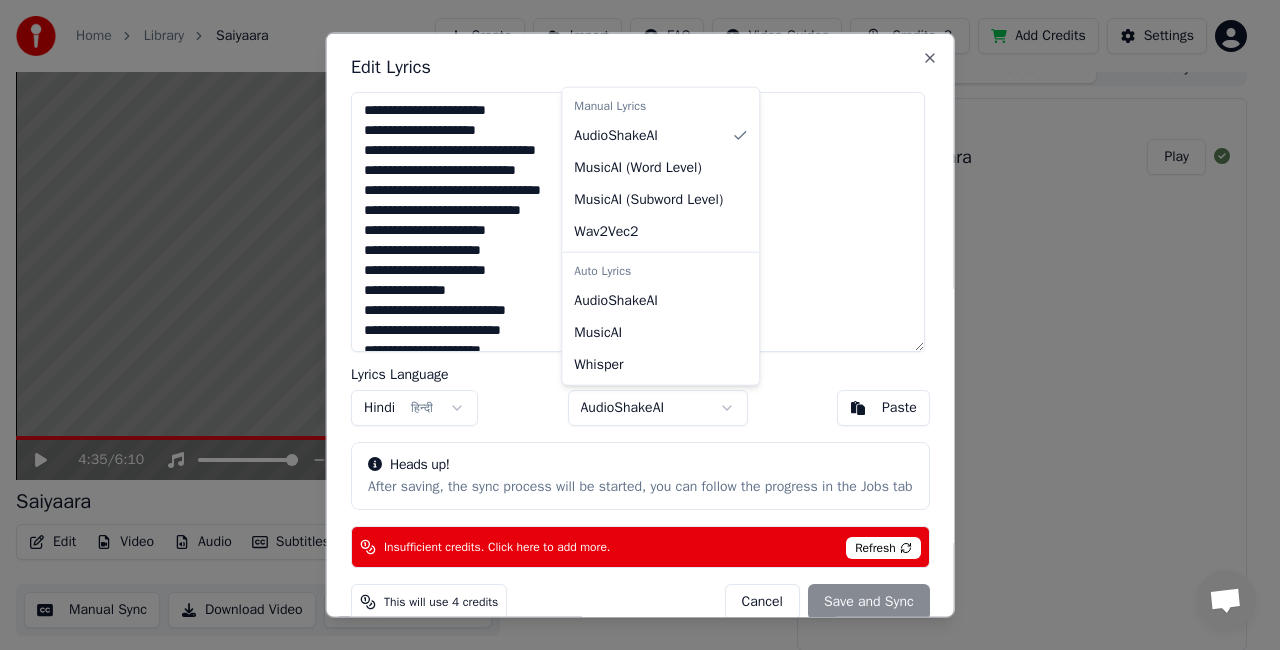 click on "Home Library Saiyaara Create Import FAQ Video Guides Credits 3 Add Credits Settings 4:35  /  6:10 Saiyaara BPM 166 Key B Edit Video Audio Subtitles Download Cloud Library Manual Sync Download Video Open Dual Screen Queue ( 1 ) Jobs Library Create Karaoke saiyaara Play Edit Lyrics Lyrics Language Hindi हिन्दी Sync Model AudioShakeAI Paste Heads up! After saving, the sync process will be started, you can follow the progress in the Jobs tab Insufficient credits. Click here to add more. Refresh This will use 4 credits Cancel Save and Sync Close Manual Lyrics AudioShakeAI MusicAI ( Word Level ) MusicAI ( Subword Level ) Wav2Vec2 Auto Lyrics AudioShakeAI MusicAI Whisper" at bounding box center (631, 303) 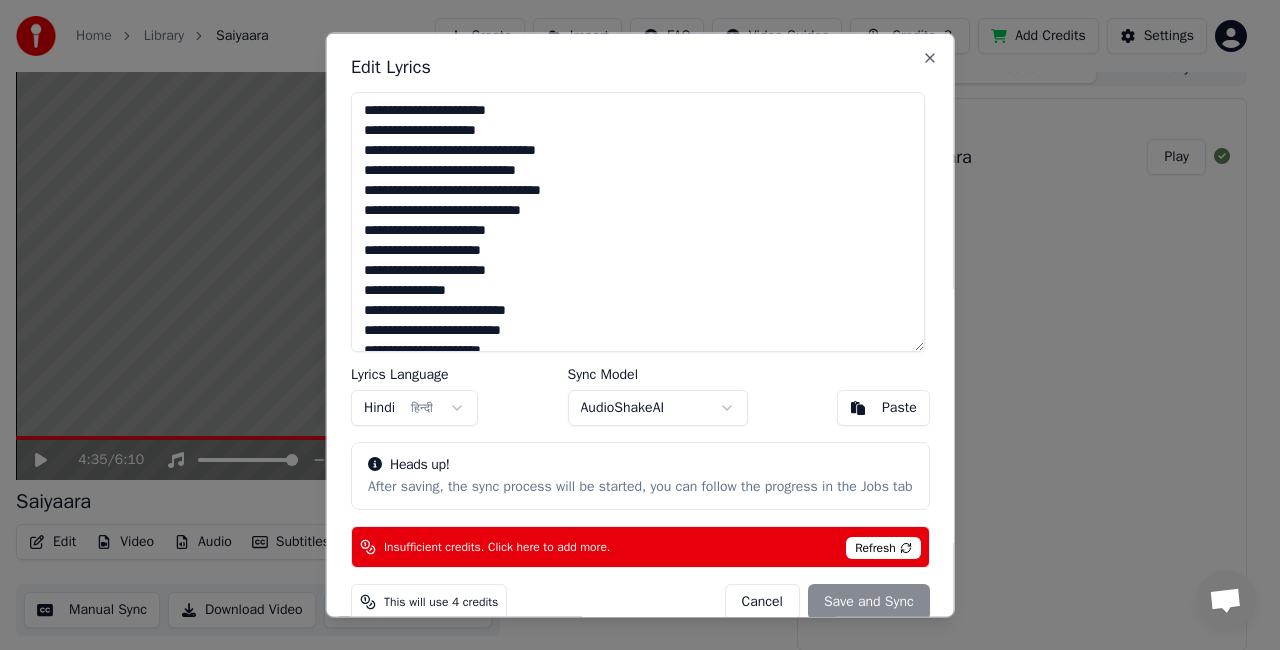 click on "Home Library Saiyaara Create Import FAQ Video Guides Credits 3 Add Credits Settings 4:35  /  6:10 Saiyaara BPM 166 Key B Edit Video Audio Subtitles Download Cloud Library Manual Sync Download Video Open Dual Screen Queue ( 1 ) Jobs Library Create Karaoke saiyaara Play Edit Lyrics Lyrics Language Hindi हिन्दी Sync Model AudioShakeAI Paste Heads up! After saving, the sync process will be started, you can follow the progress in the Jobs tab Insufficient credits. Click here to add more. Refresh This will use 4 credits Cancel Save and Sync Close" at bounding box center (631, 303) 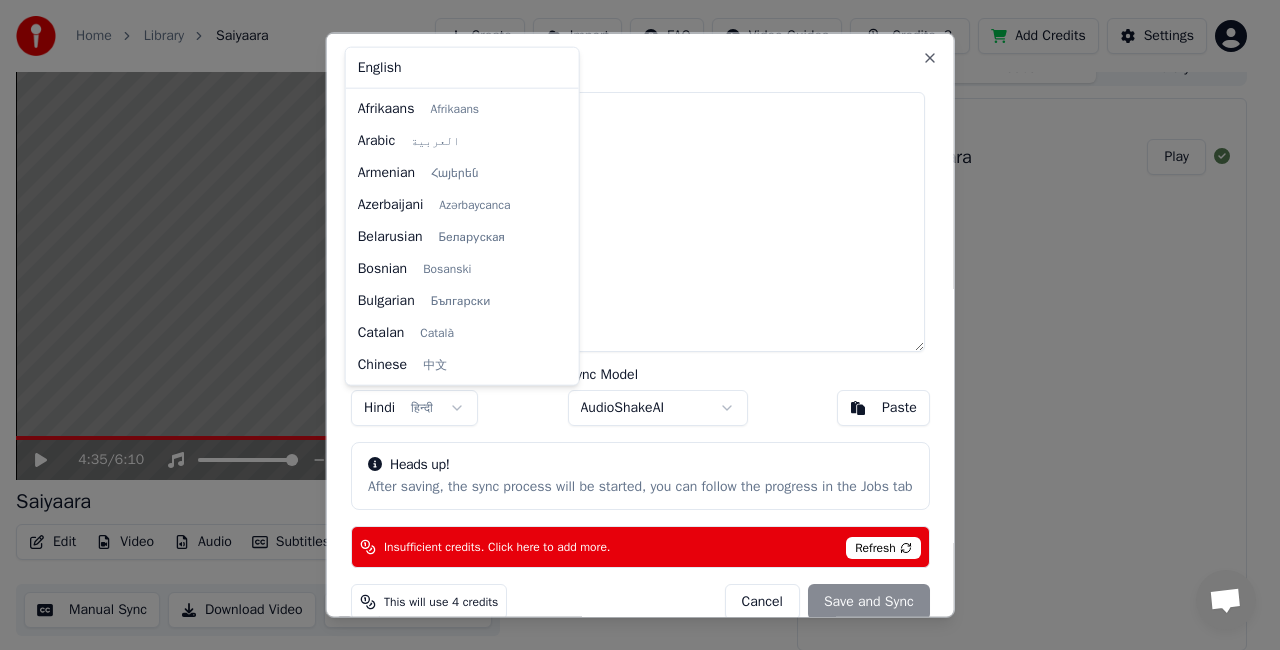 click on "Home Library Saiyaara Create Import FAQ Video Guides Credits 3 Add Credits Settings 4:35  /  6:10 Saiyaara BPM 166 Key B Edit Video Audio Subtitles Download Cloud Library Manual Sync Download Video Open Dual Screen Queue ( 1 ) Jobs Library Create Karaoke saiyaara Play Edit Lyrics Lyrics Language Hindi हिन्दी Sync Model AudioShakeAI Paste Heads up! After saving, the sync process will be started, you can follow the progress in the Jobs tab Insufficient credits. Click here to add more. Refresh This will use 4 credits Cancel Save and Sync Close English Afrikaans Afrikaans Arabic العربية Armenian Հայերեն Azerbaijani Azərbaycanca Belarusian Беларуская Bosnian Bosanski Bulgarian Български Catalan Català Chinese 中文 Croatian Hrvatski Czech Čeština Danish Dansk Dutch Nederlands Estonian Eesti Filipino Filipino Finnish Suomi French Français Galician Galego German Deutsch Greek Ελληνικά Hebrew עברית Hindi हिन्दी Hungarian Magyar Icelandic Thai" at bounding box center (631, 303) 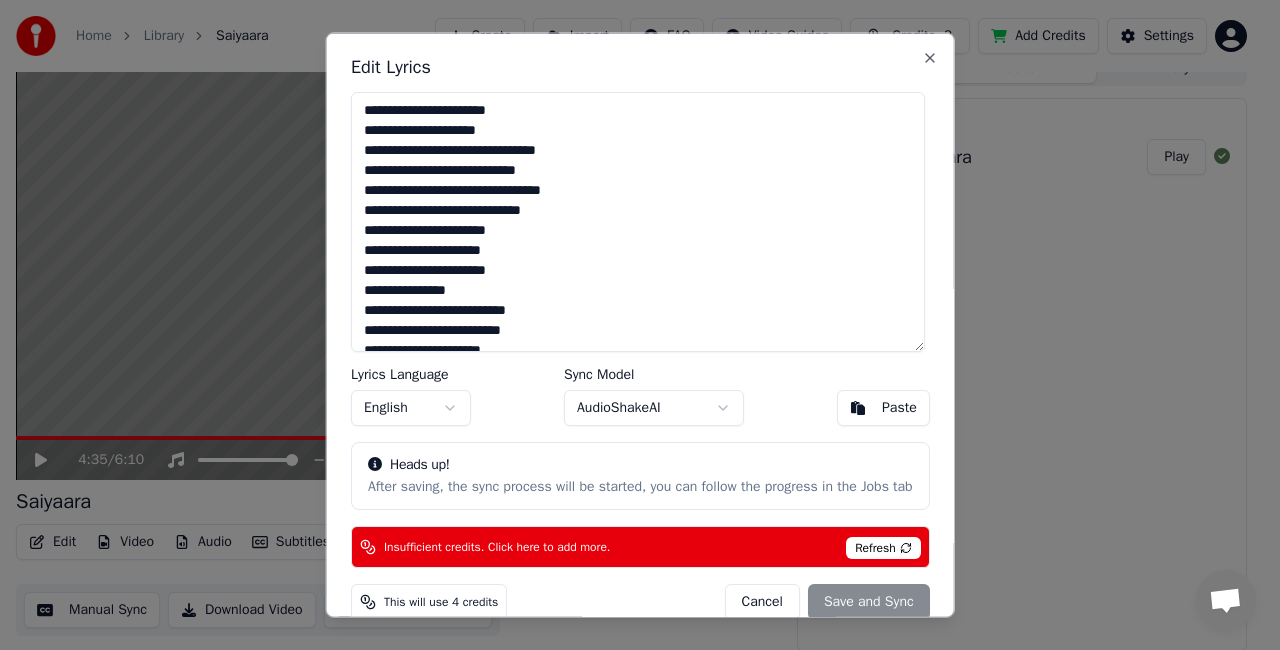 click on "Refresh" at bounding box center [883, 547] 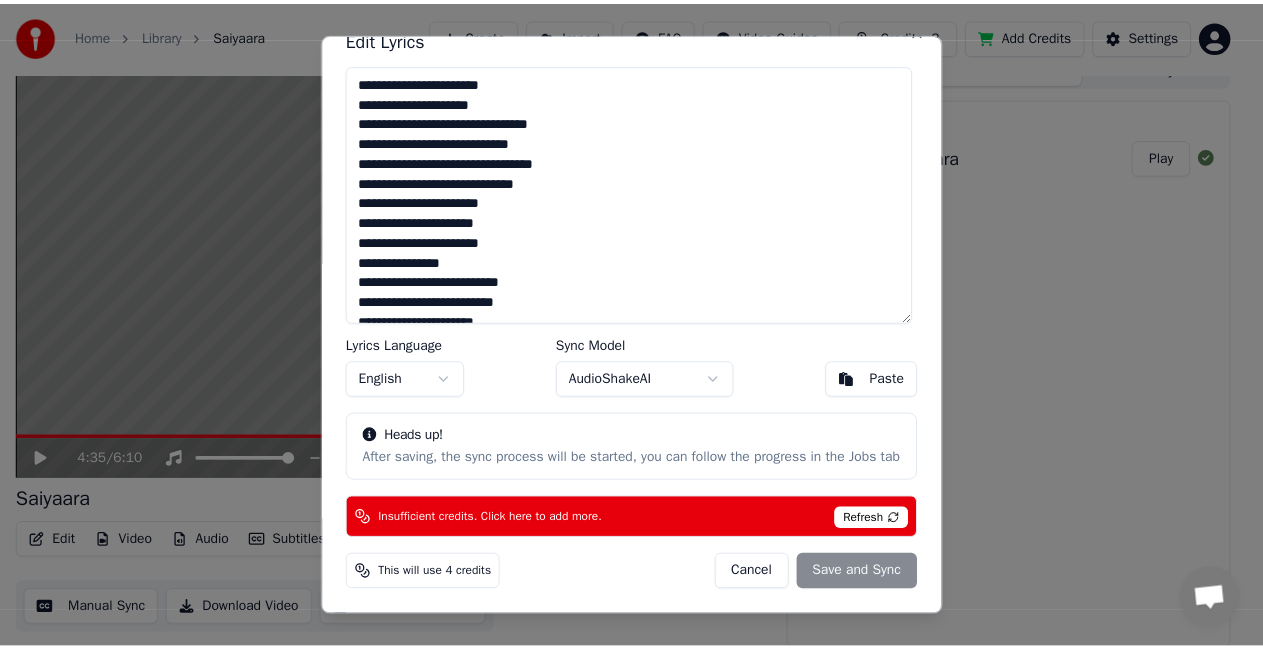 scroll, scrollTop: 45, scrollLeft: 0, axis: vertical 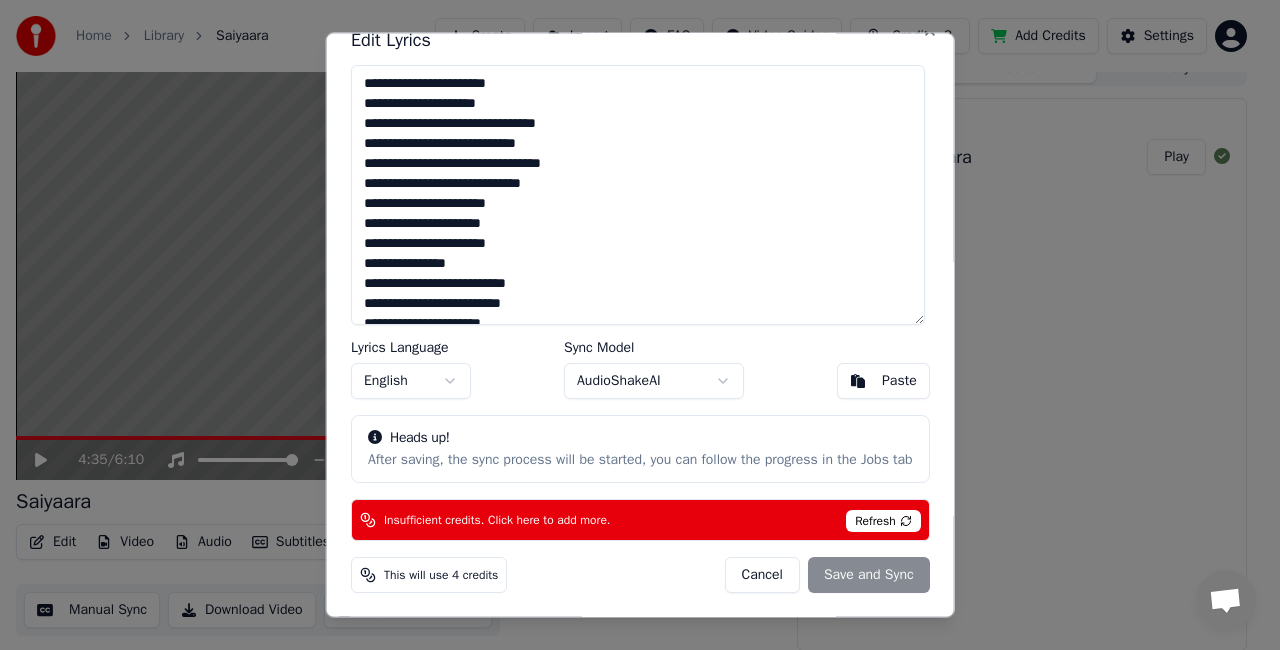 click on "Cancel" at bounding box center [761, 574] 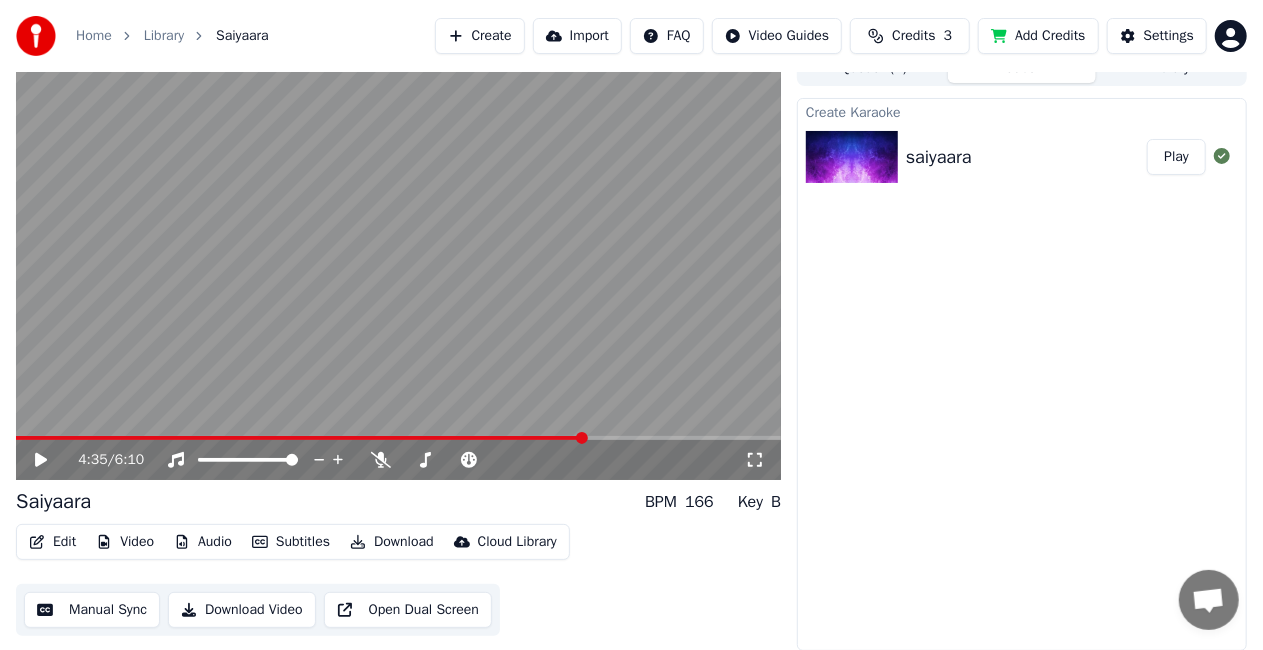 click on "Credits" at bounding box center [913, 36] 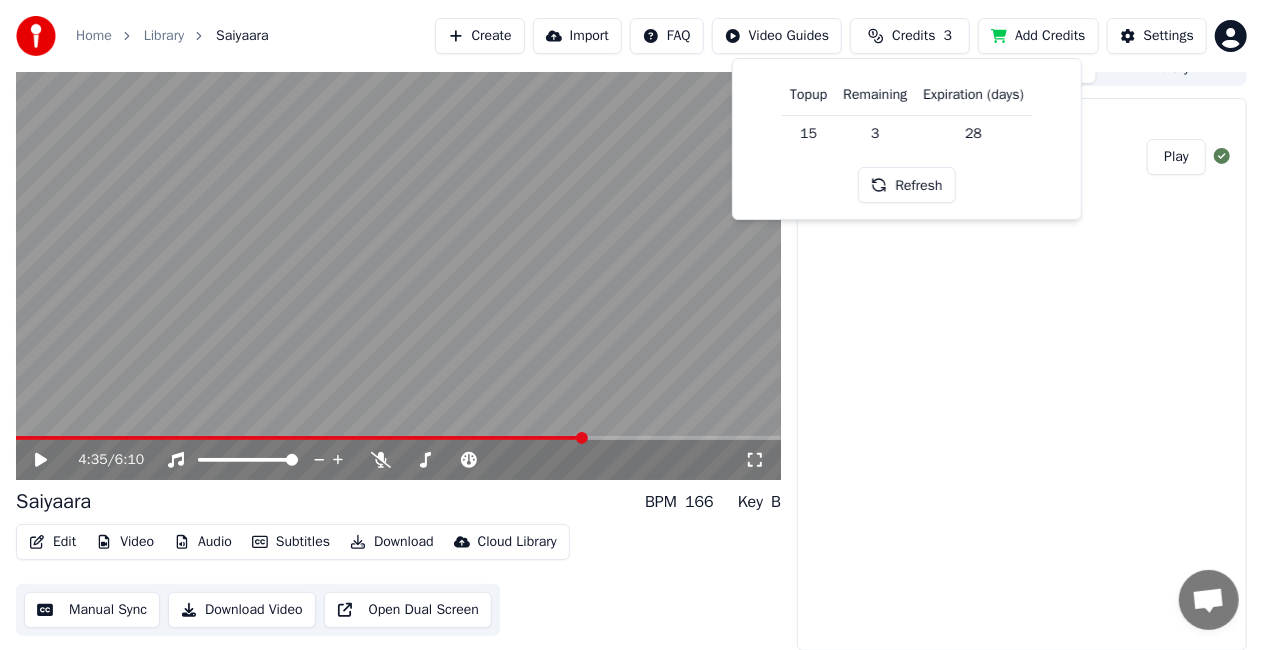 click on "Refresh" at bounding box center [906, 185] 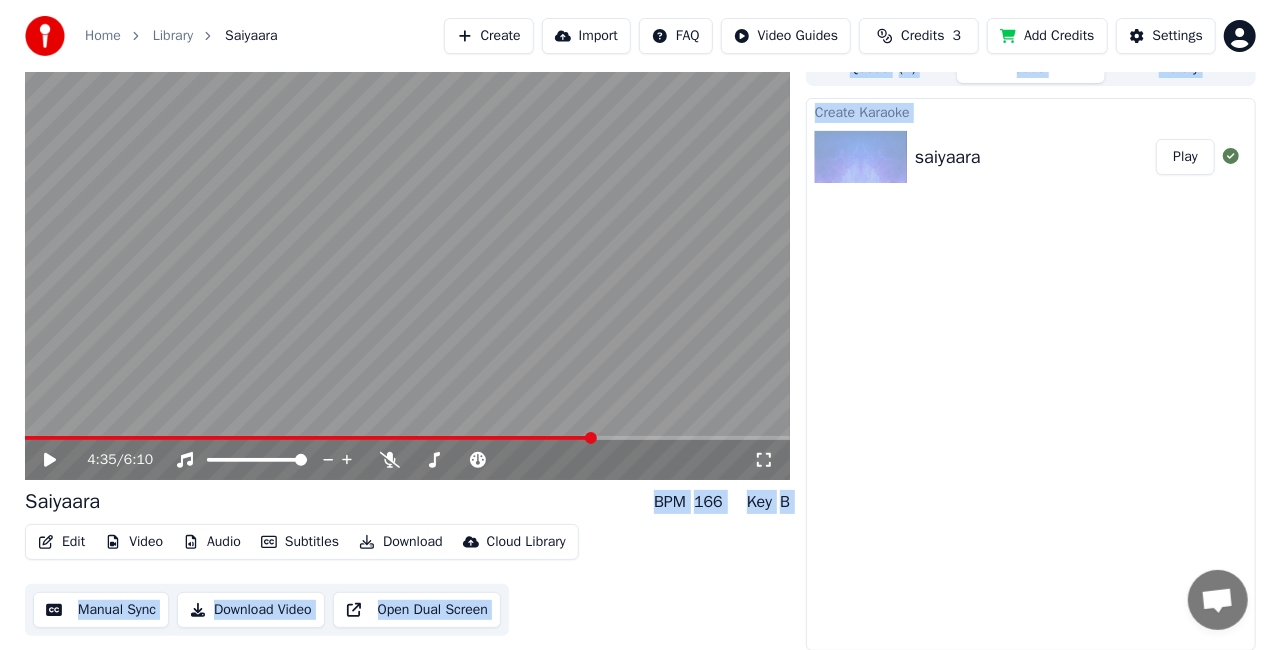 scroll, scrollTop: 0, scrollLeft: 0, axis: both 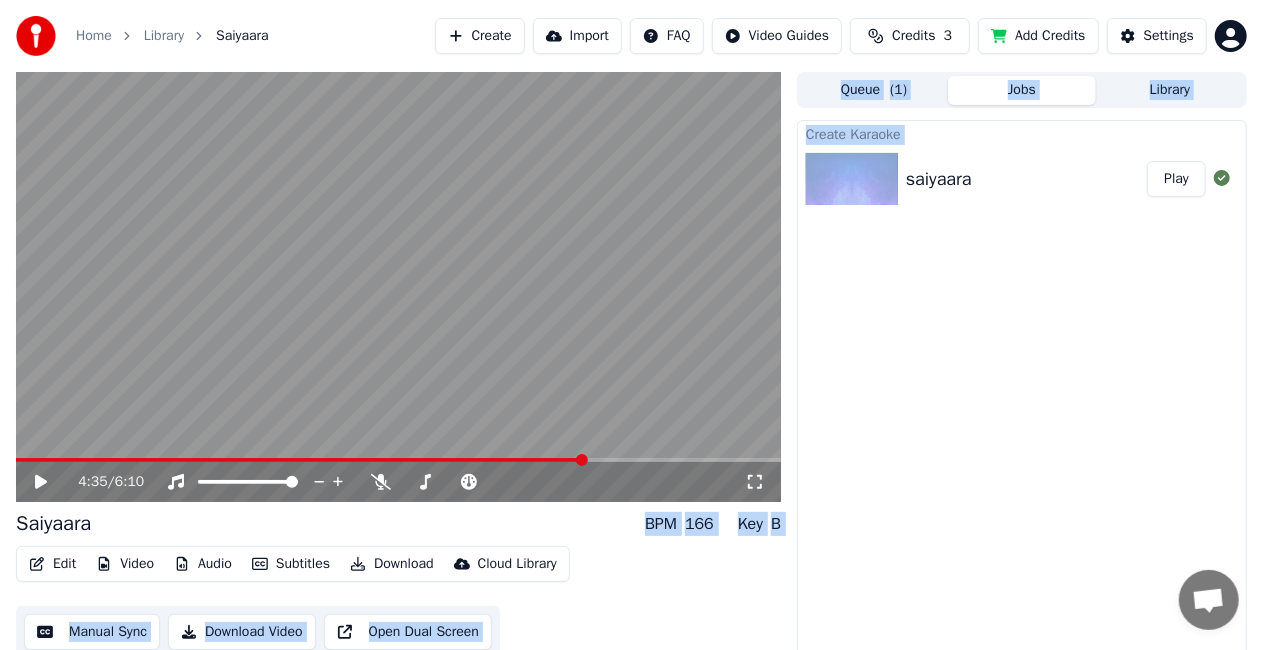 drag, startPoint x: 1078, startPoint y: 234, endPoint x: 1019, endPoint y: 41, distance: 201.81674 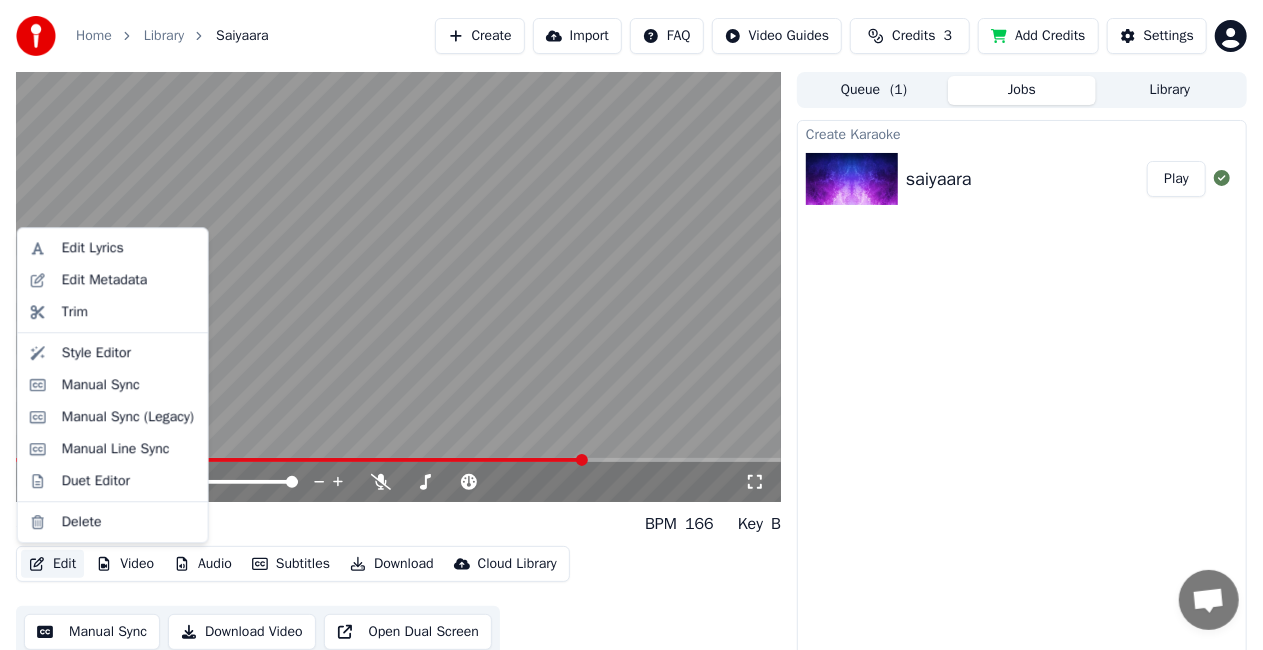 click on "Edit" at bounding box center [52, 564] 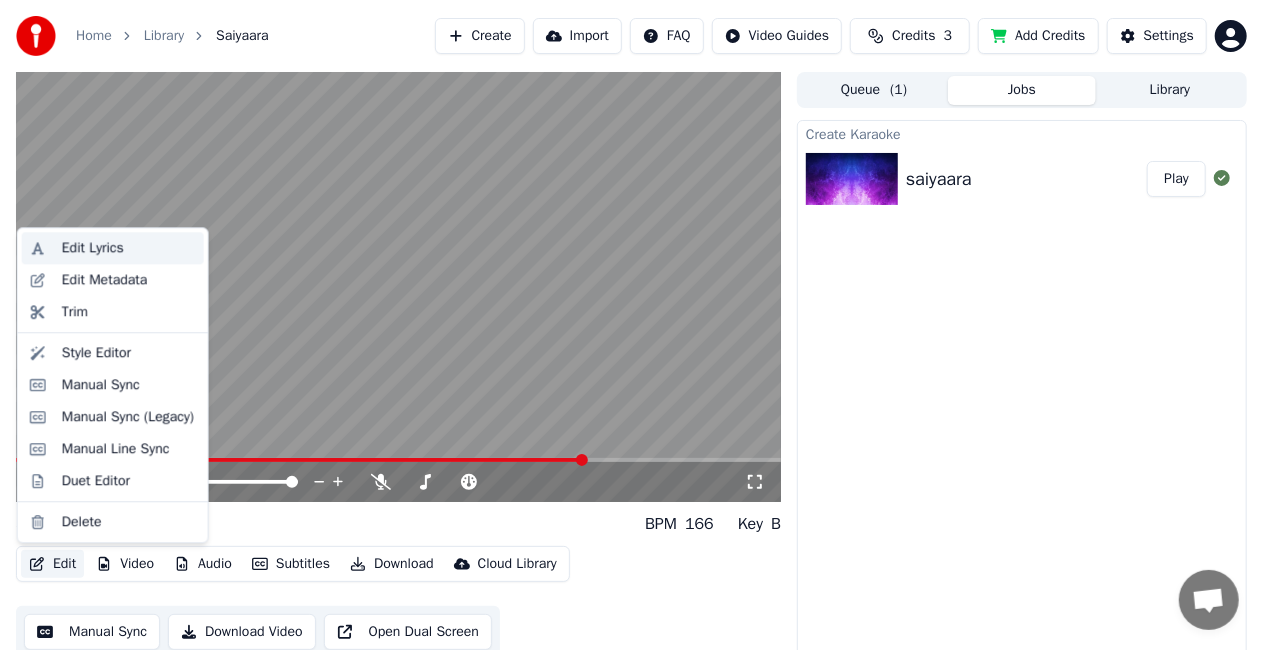 click on "Edit Lyrics" at bounding box center (93, 248) 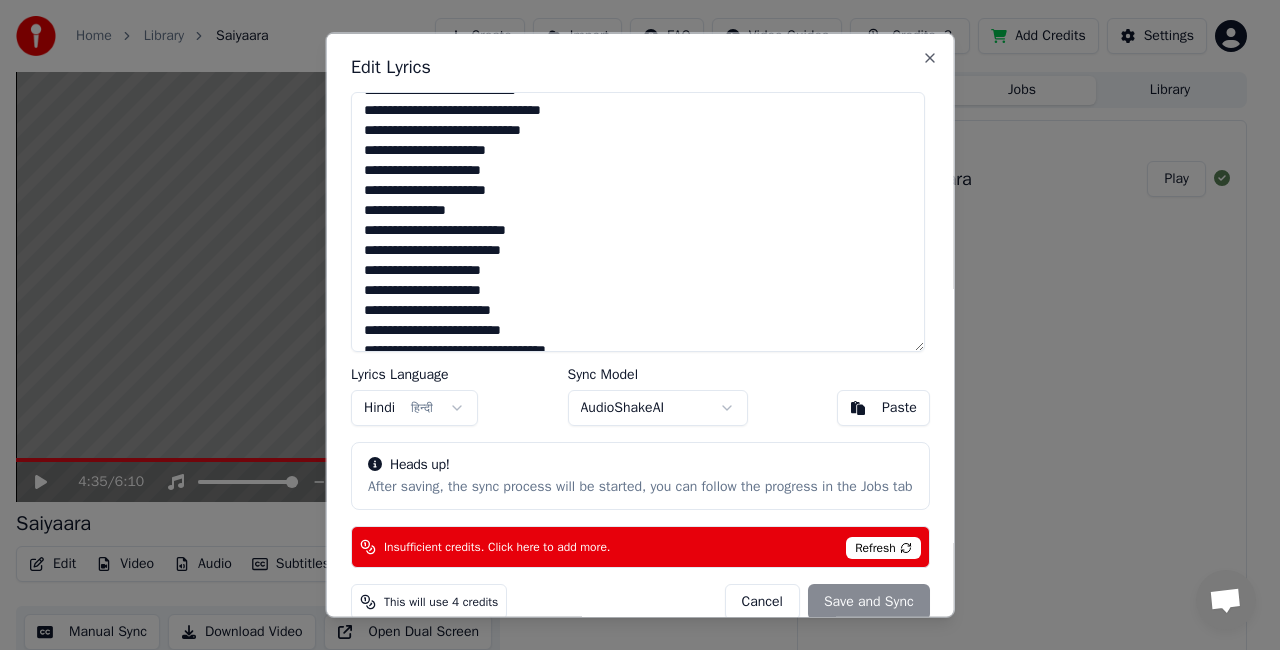 scroll, scrollTop: 0, scrollLeft: 0, axis: both 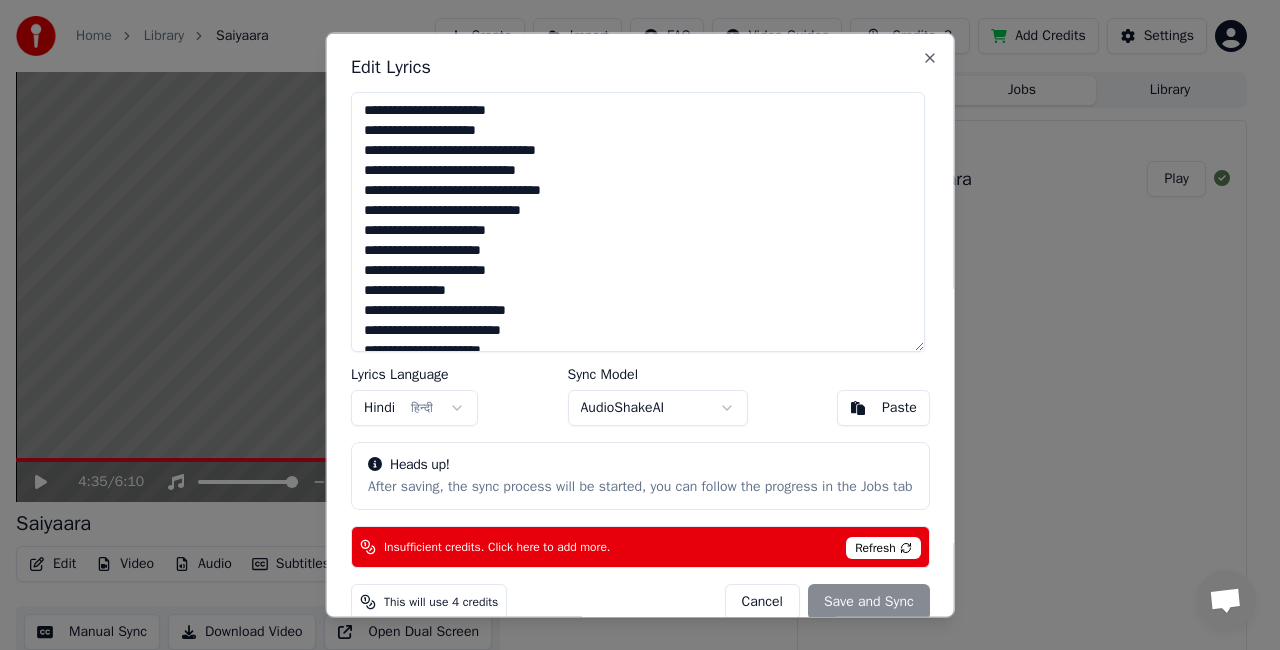 drag, startPoint x: 506, startPoint y: 344, endPoint x: 355, endPoint y: 65, distance: 317.24124 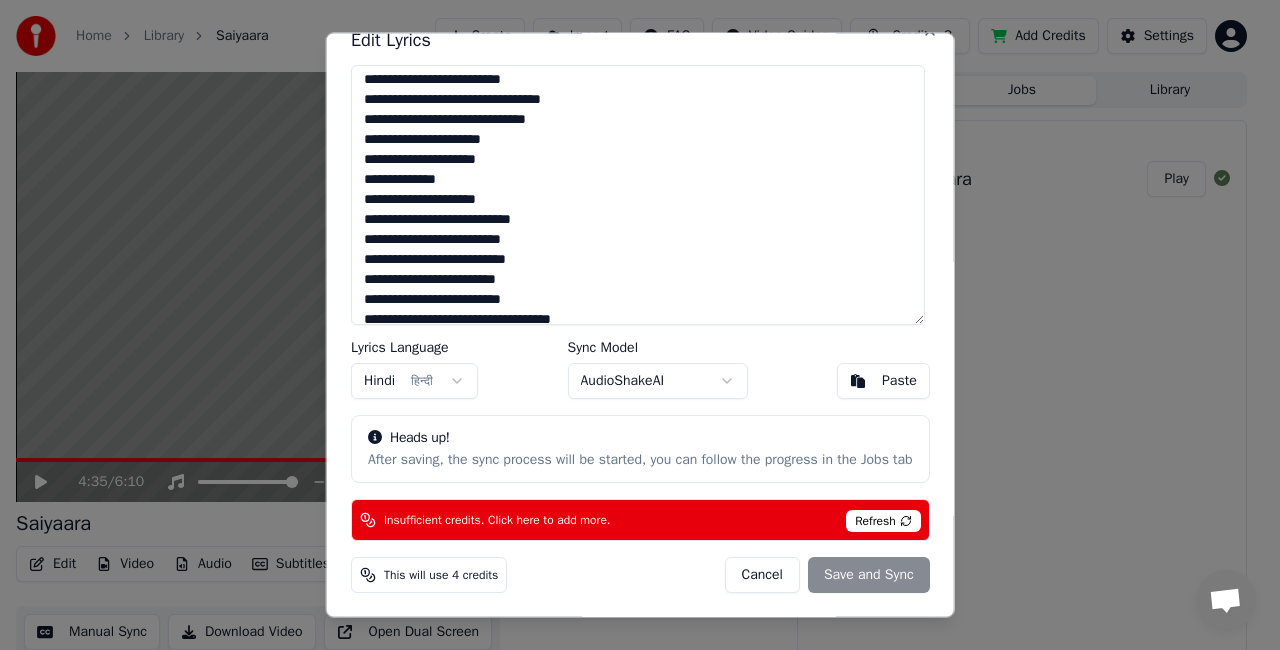 drag, startPoint x: 548, startPoint y: 288, endPoint x: 314, endPoint y: 54, distance: 330.92596 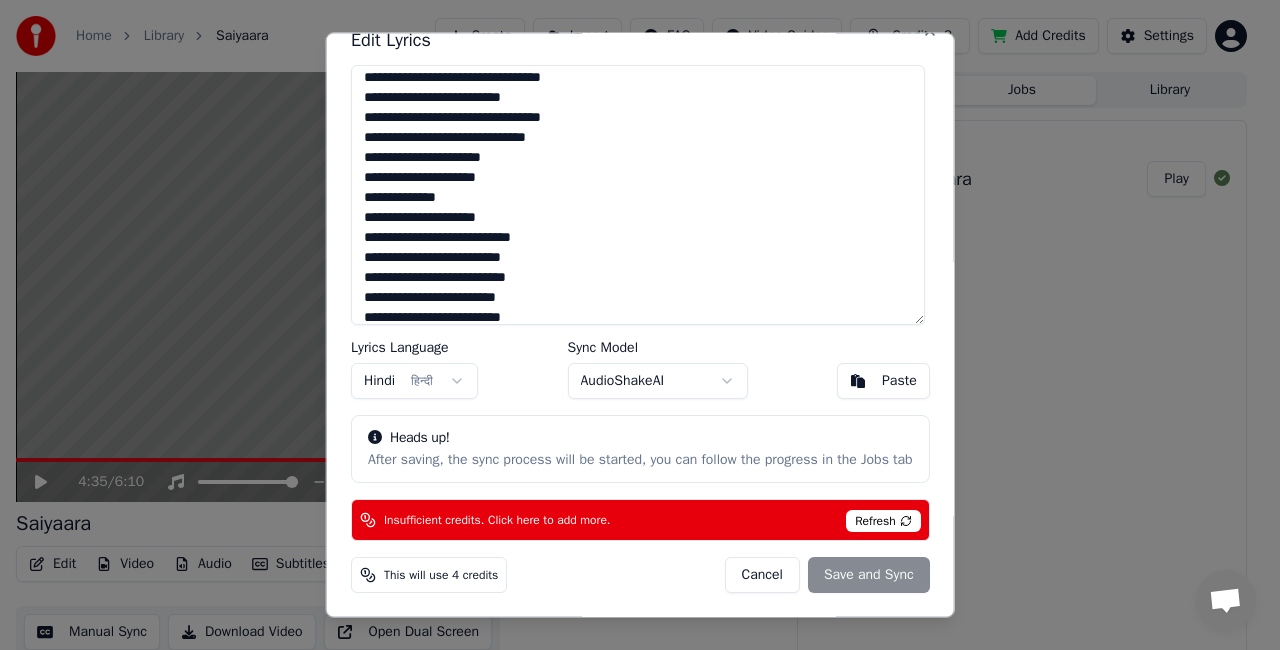 type on "**********" 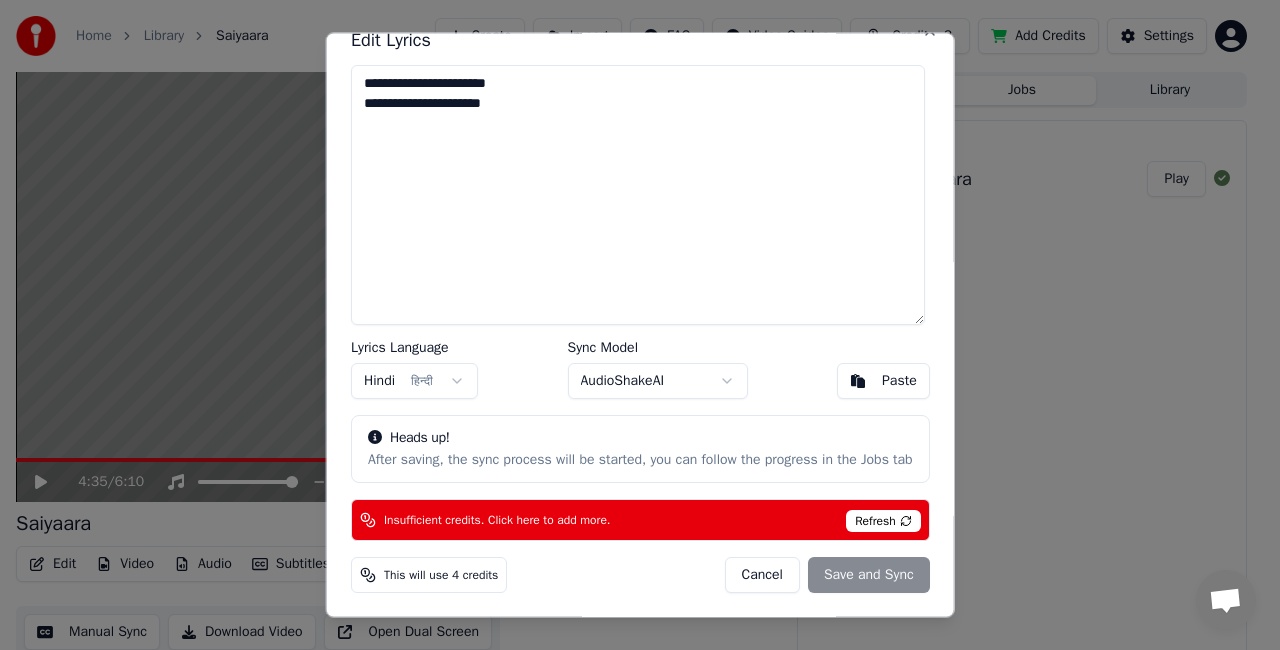 scroll, scrollTop: 0, scrollLeft: 0, axis: both 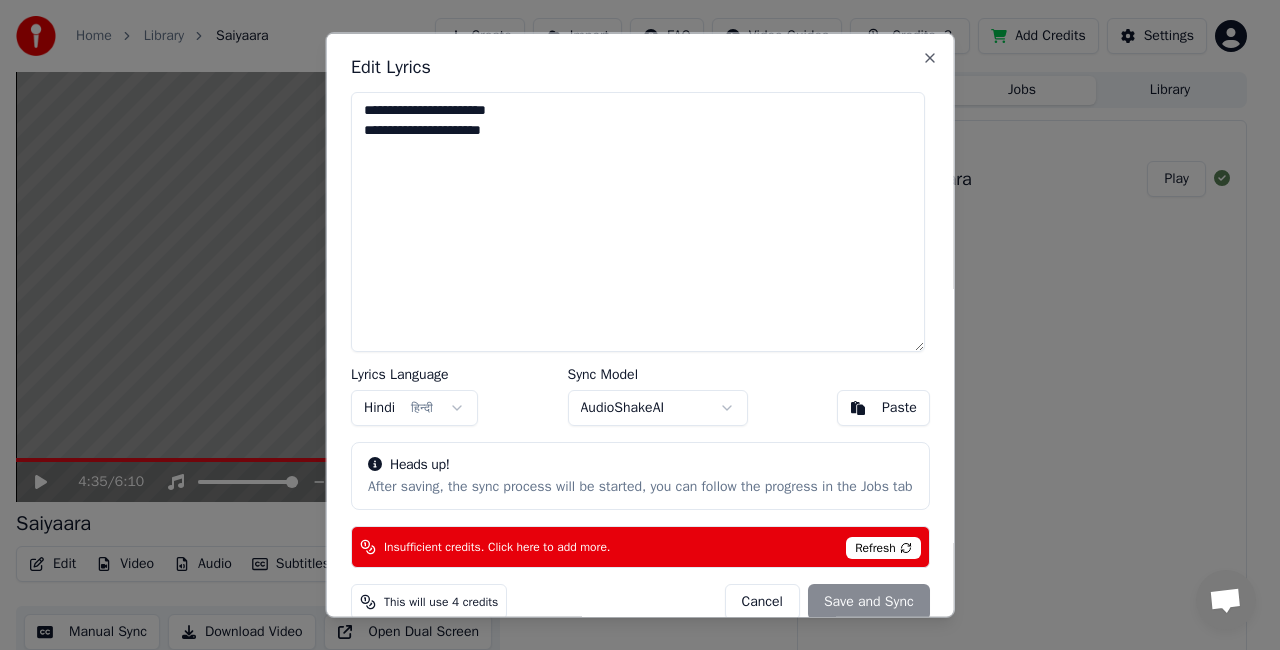 drag, startPoint x: 500, startPoint y: 82, endPoint x: 320, endPoint y: 36, distance: 185.78482 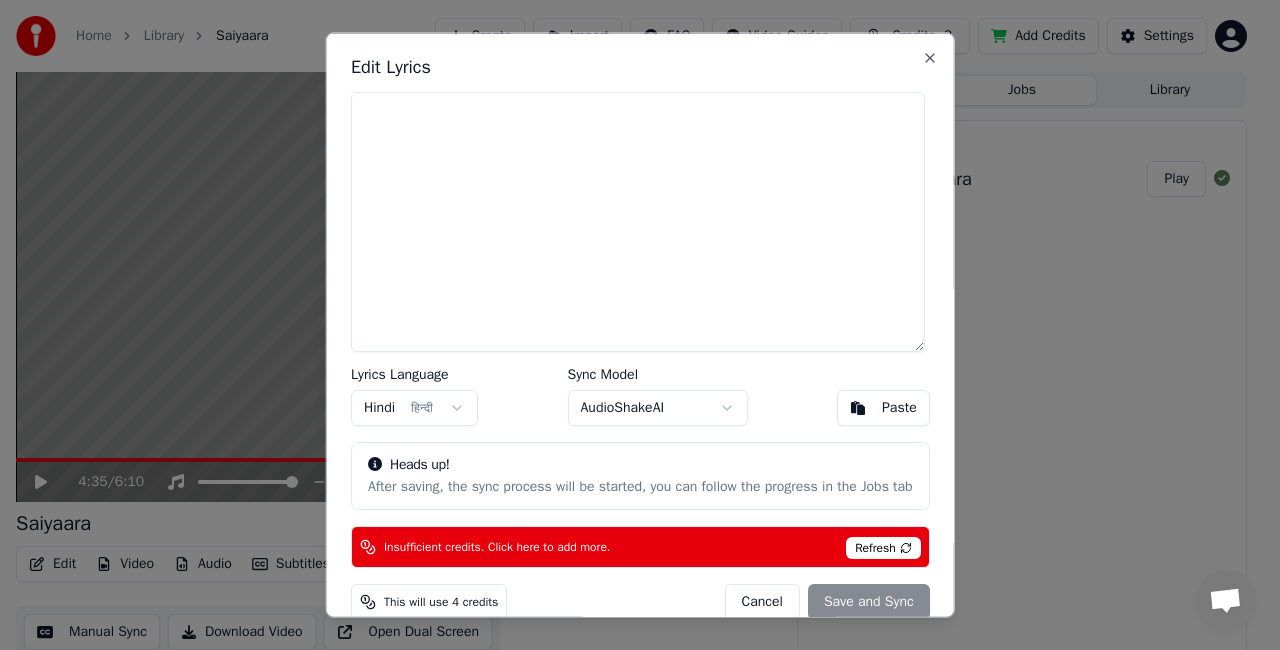 click on "Home Library Saiyaara Create Import FAQ Video Guides Credits 3 Add Credits Settings 4:35  /  6:10 Saiyaara BPM 166 Key B Edit Video Audio Subtitles Download Cloud Library Manual Sync Download Video Open Dual Screen Queue ( 1 ) Jobs Library Create Karaoke saiyaara Play Edit Lyrics
Lyrics Language Hindi हिन्दी Sync Model AudioShakeAI Paste Heads up! After saving, the sync process will be started, you can follow the progress in the Jobs tab Insufficient credits. Click here to add more. Refresh This will use 4 credits Cancel Save and Sync Close" at bounding box center [631, 325] 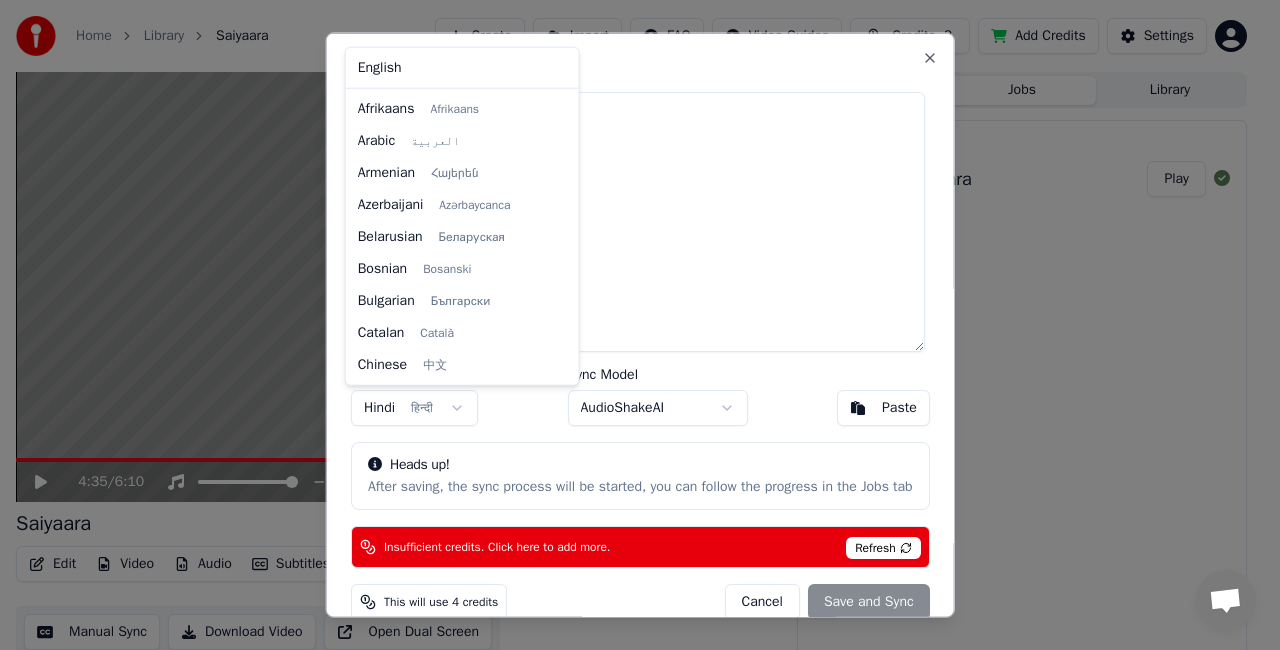 scroll, scrollTop: 416, scrollLeft: 0, axis: vertical 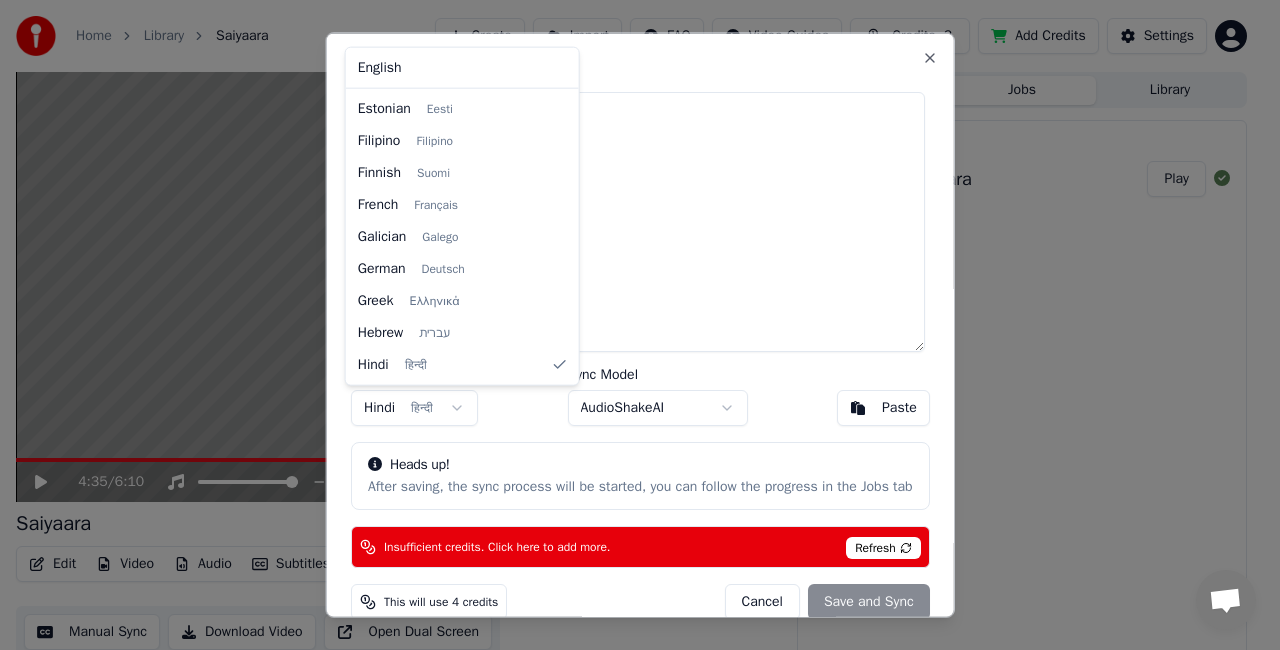 click on "Home Library Saiyaara Create Import FAQ Video Guides Credits 3 Add Credits Settings 4:35  /  6:10 Saiyaara BPM 166 Key B Edit Video Audio Subtitles Download Cloud Library Manual Sync Download Video Open Dual Screen Queue ( 1 ) Jobs Library Create Karaoke saiyaara Play Edit Lyrics
Lyrics Language Hindi हिन्दी Sync Model AudioShakeAI Paste Heads up! After saving, the sync process will be started, you can follow the progress in the Jobs tab Insufficient credits. Click here to add more. Refresh This will use 4 credits Cancel Save and Sync Close English Afrikaans Afrikaans Arabic العربية Armenian Հայերեն Azerbaijani Azərbaycanca Belarusian Беларуская Bosnian Bosanski Bulgarian Български Catalan Català Chinese 中文 Croatian Hrvatski Czech Čeština Danish Dansk Dutch Nederlands Estonian Eesti Filipino Filipino Finnish Suomi French Français Galician Galego German Deutsch Greek Ελληνικά Hebrew עברית Hindi हिन्दी Hungarian Magyar Icelandic" at bounding box center [631, 325] 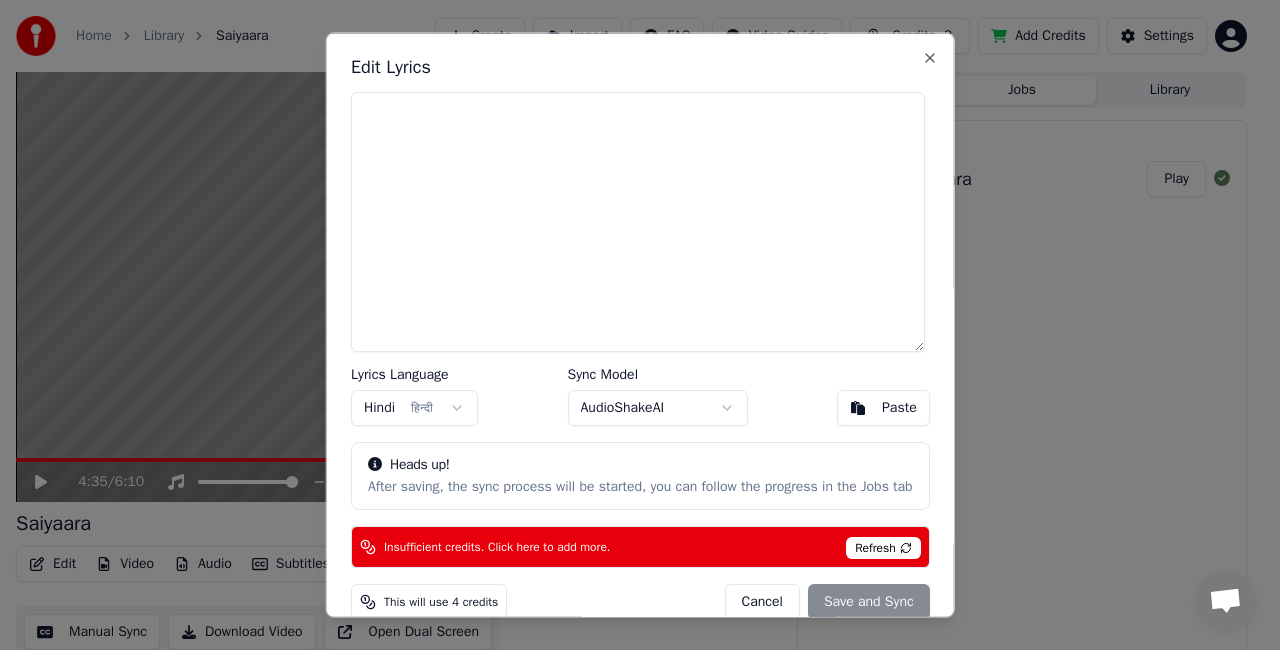 drag, startPoint x: 806, startPoint y: 416, endPoint x: 956, endPoint y: 503, distance: 173.40416 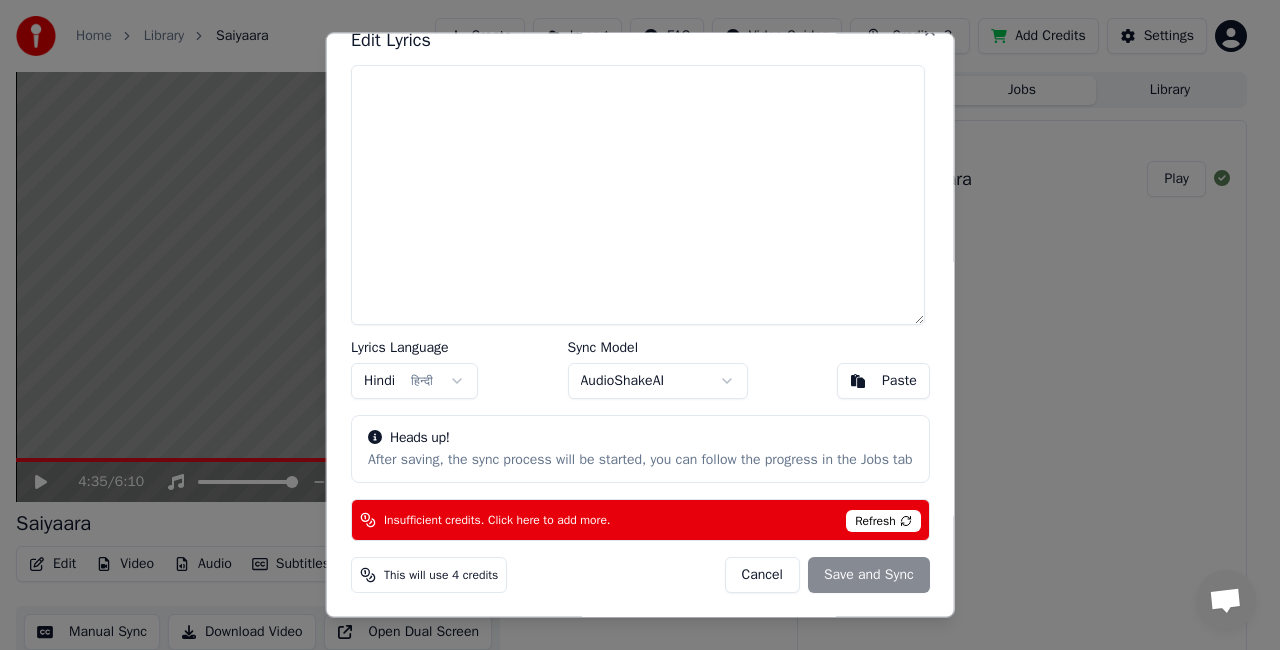 click on "Cancel" at bounding box center (761, 574) 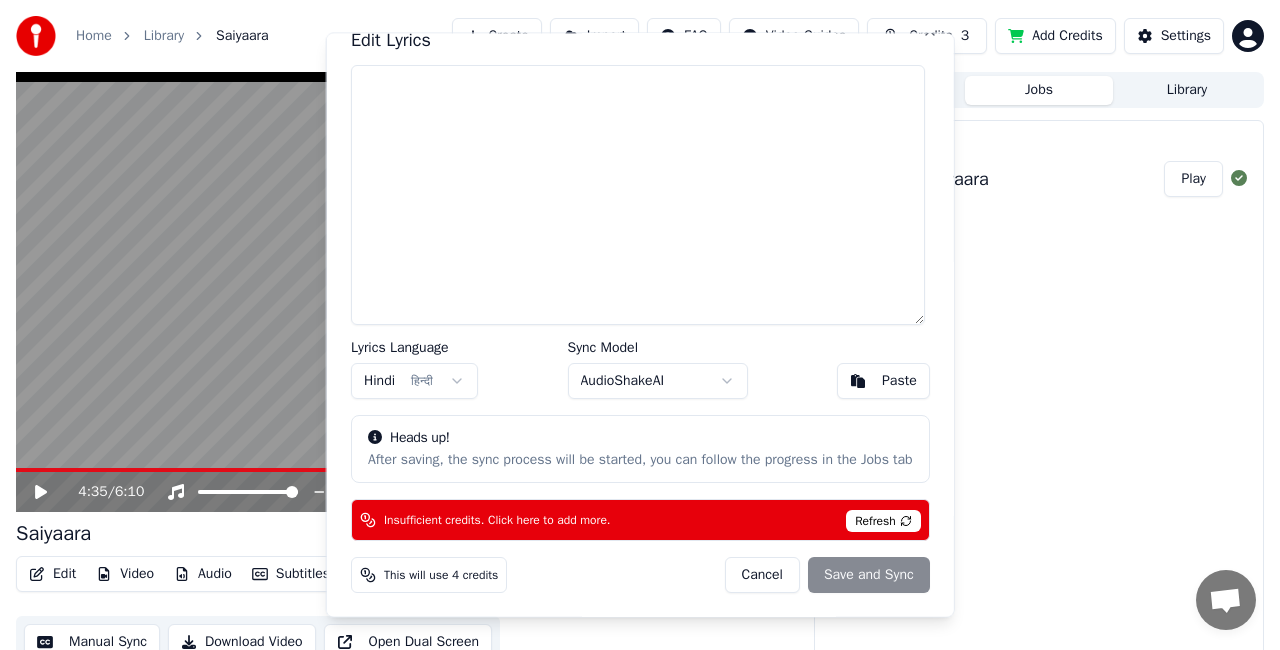 type on "**********" 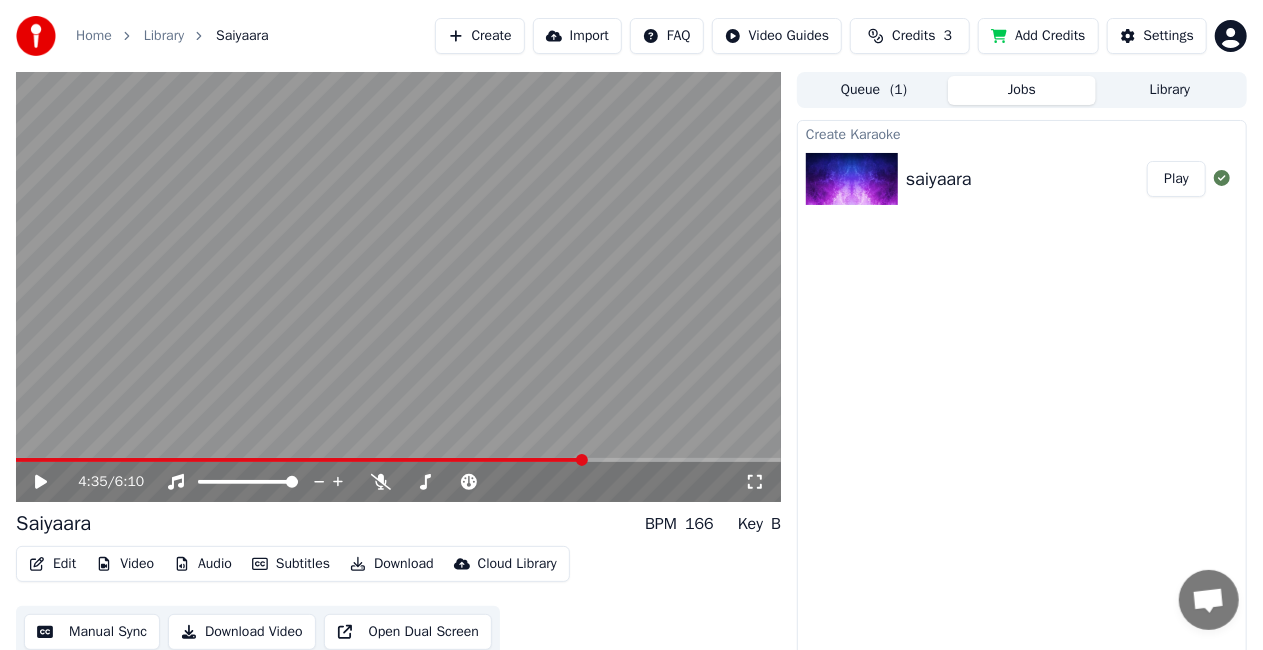 click on "Edit" at bounding box center [52, 564] 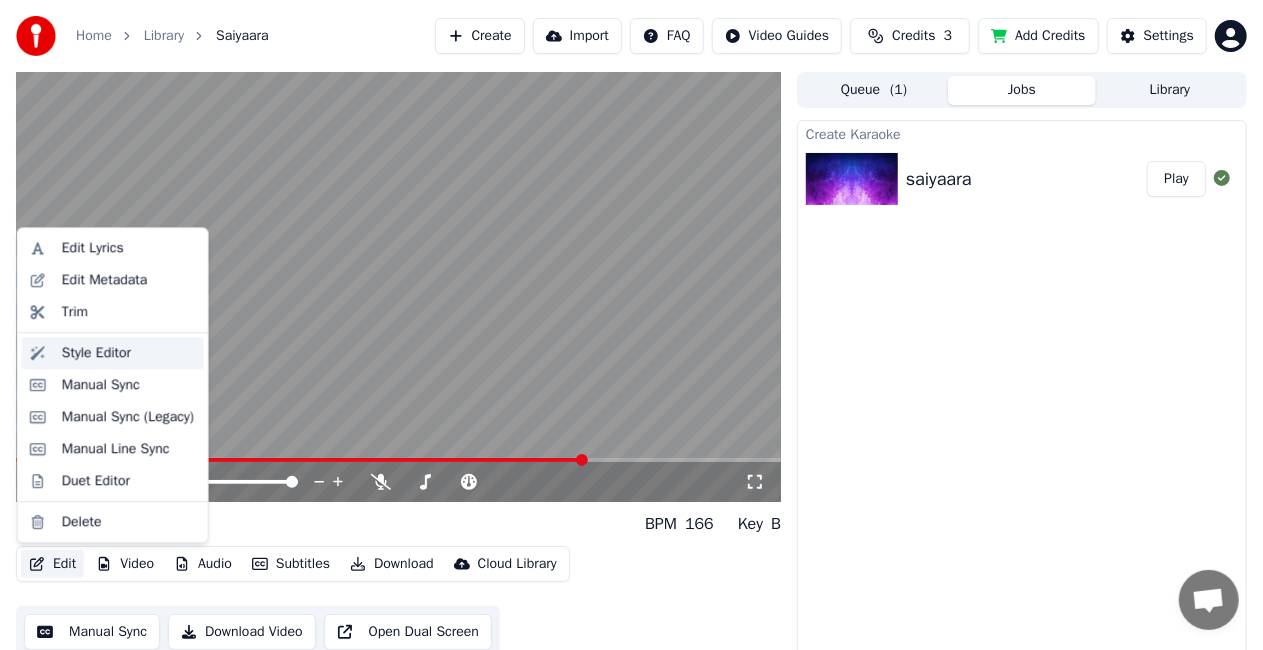 click on "Style Editor" at bounding box center [96, 353] 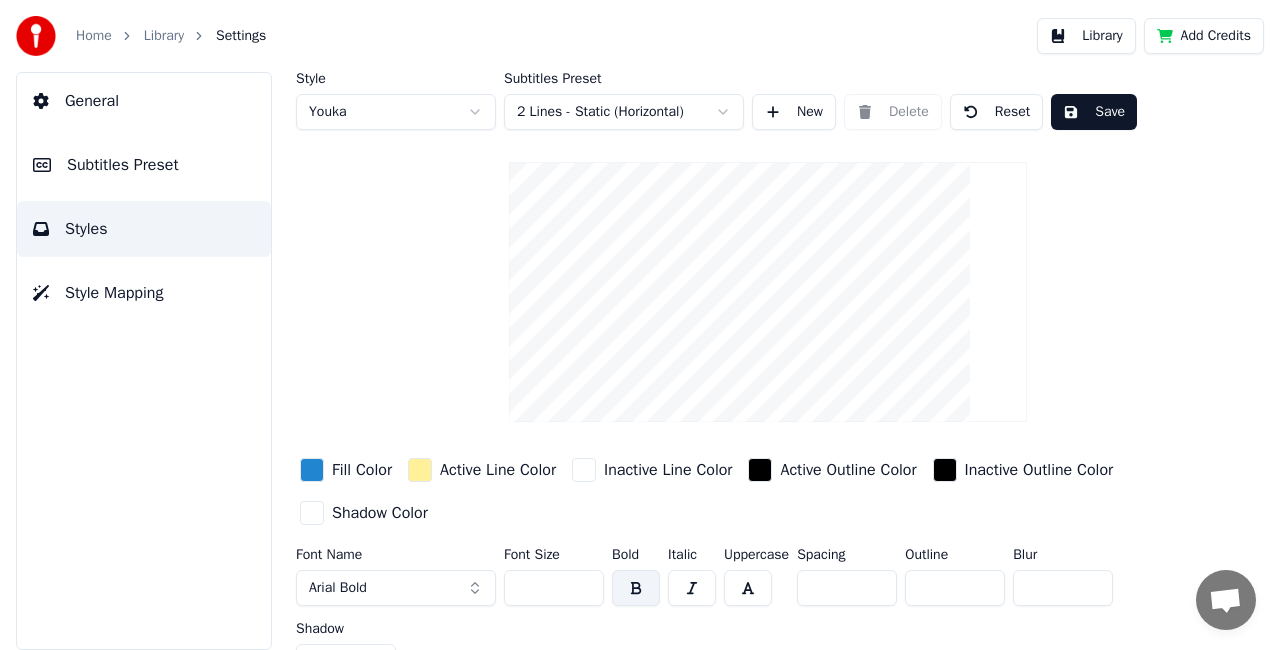click on "Fill Color" at bounding box center [346, 470] 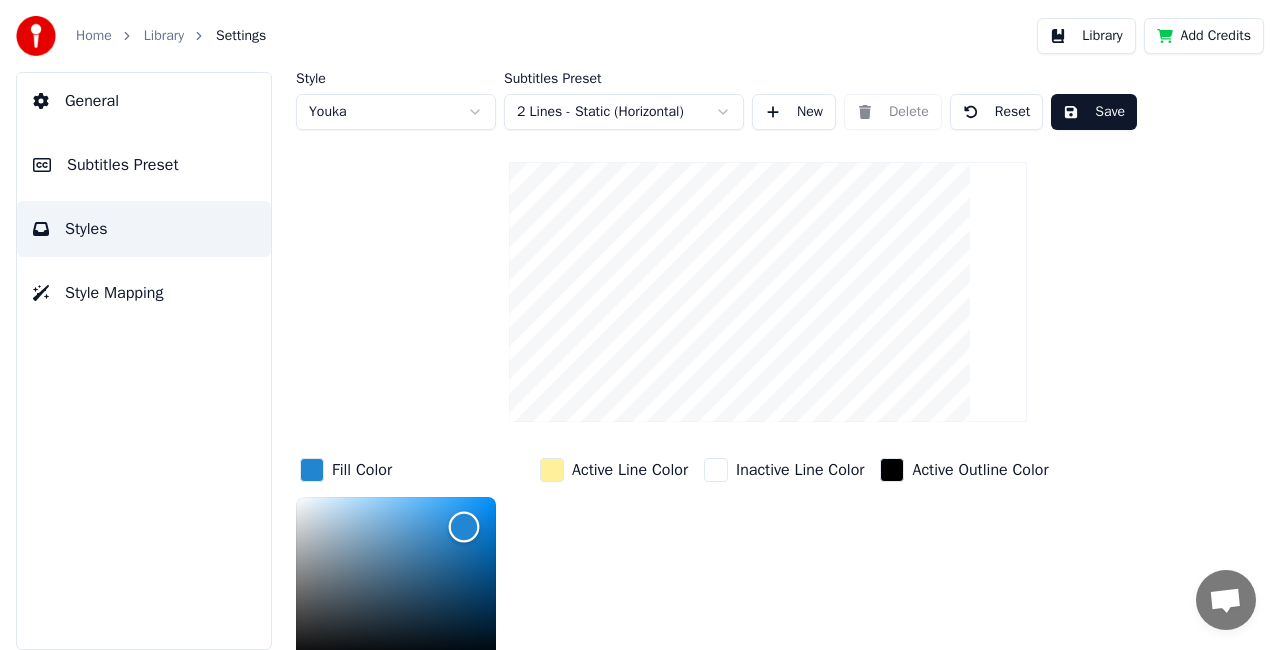 scroll, scrollTop: 9, scrollLeft: 0, axis: vertical 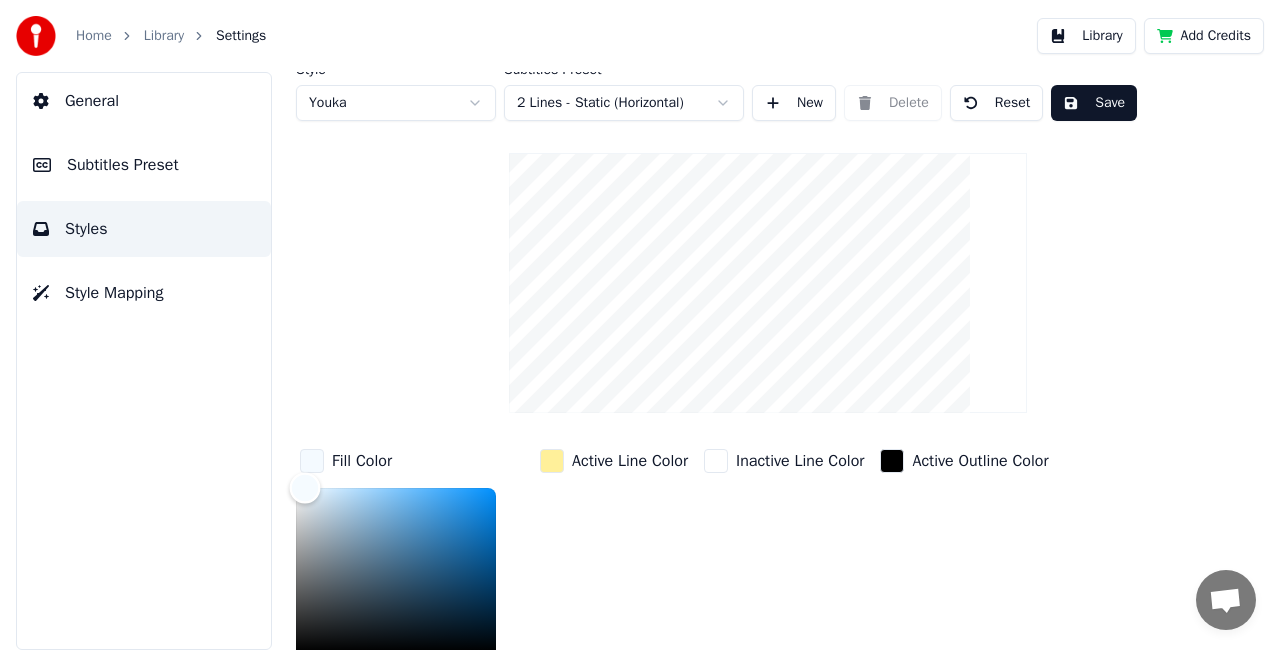type on "*******" 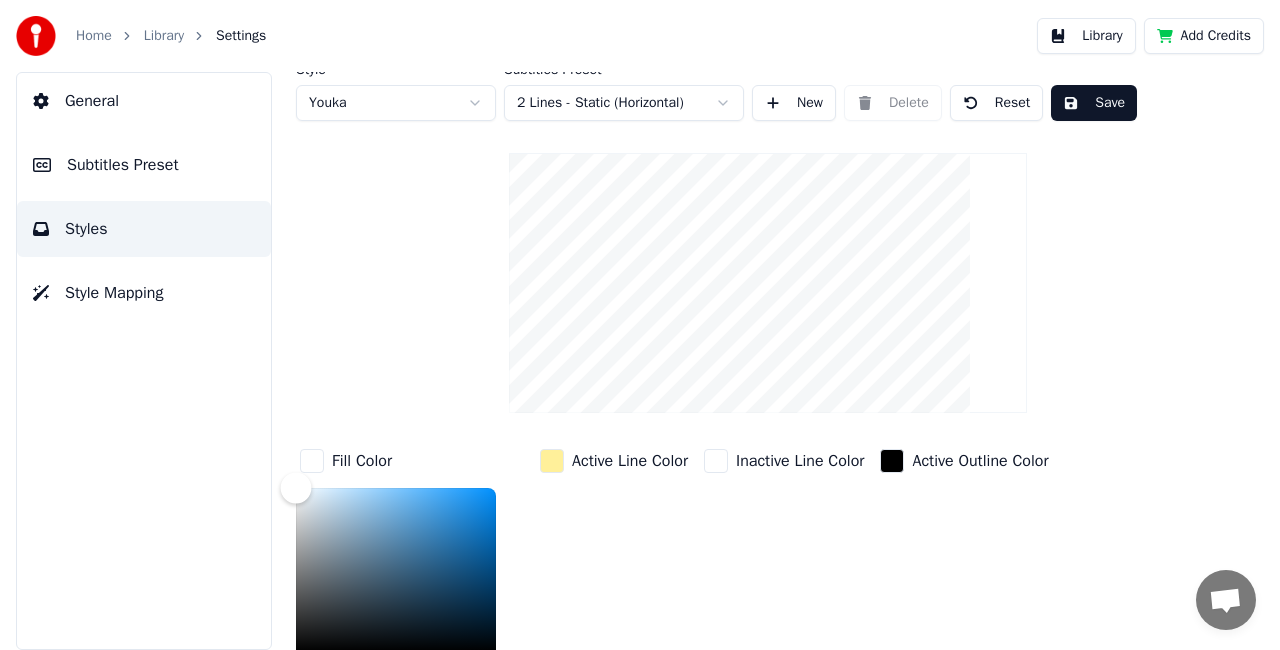 drag, startPoint x: 445, startPoint y: 517, endPoint x: 288, endPoint y: 480, distance: 161.30096 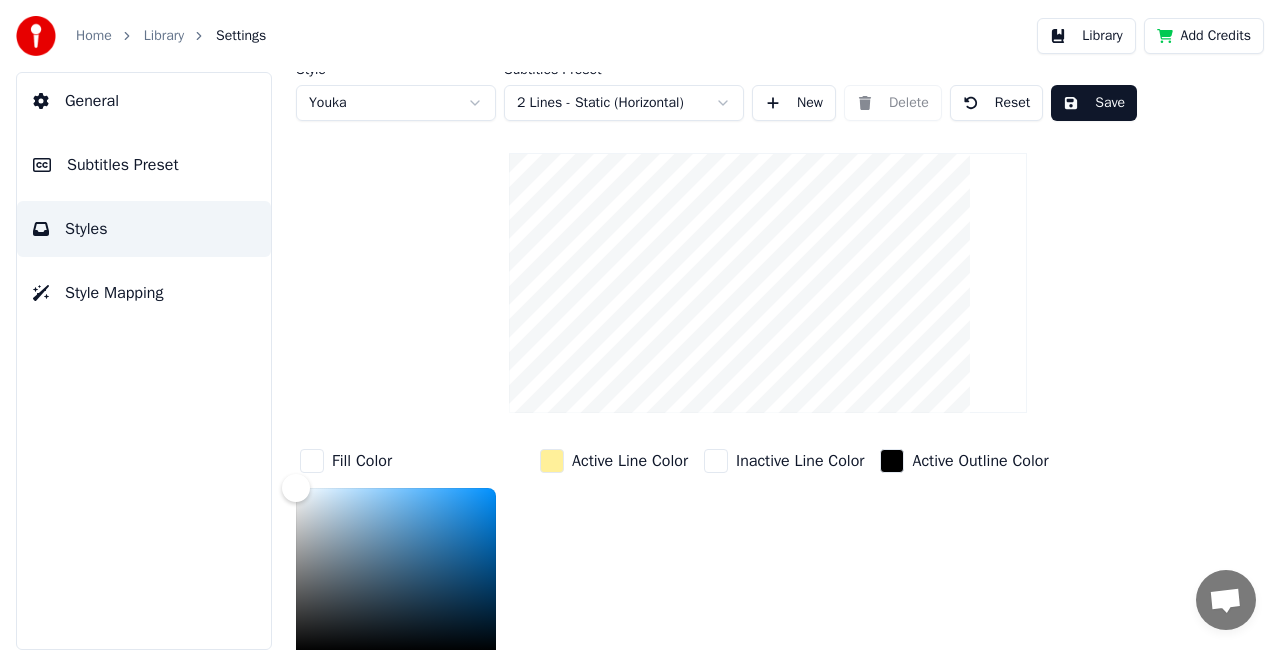 click at bounding box center [552, 461] 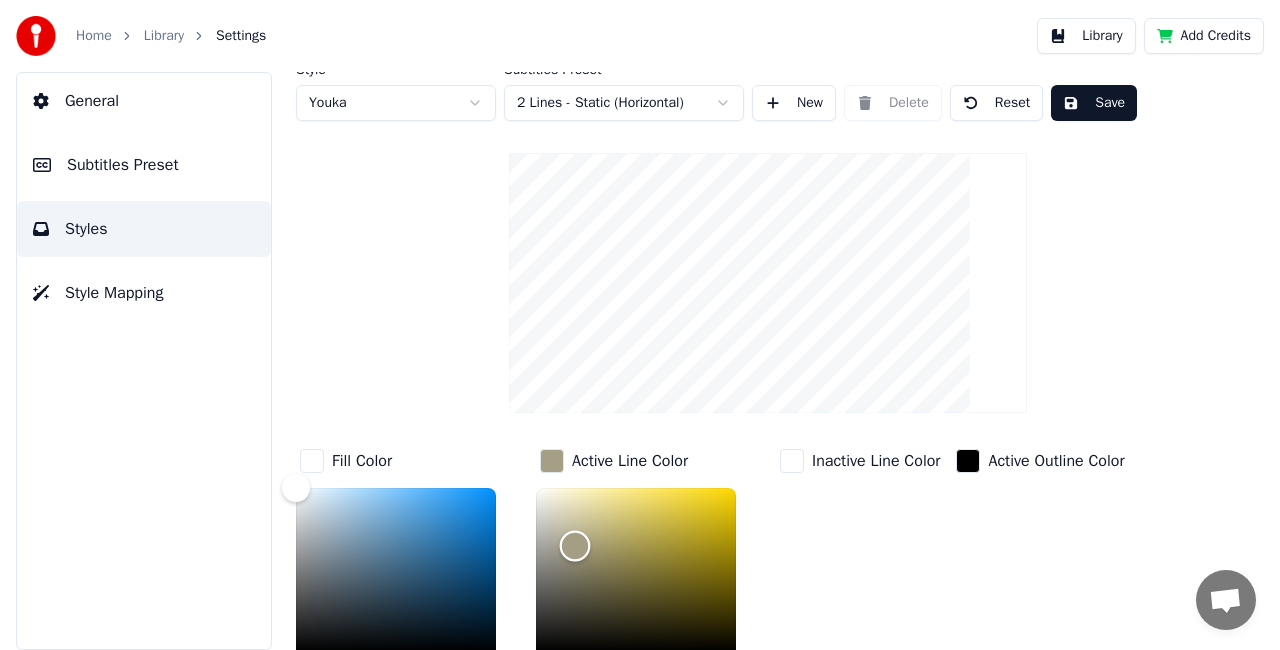 drag, startPoint x: 608, startPoint y: 482, endPoint x: 575, endPoint y: 544, distance: 70.23532 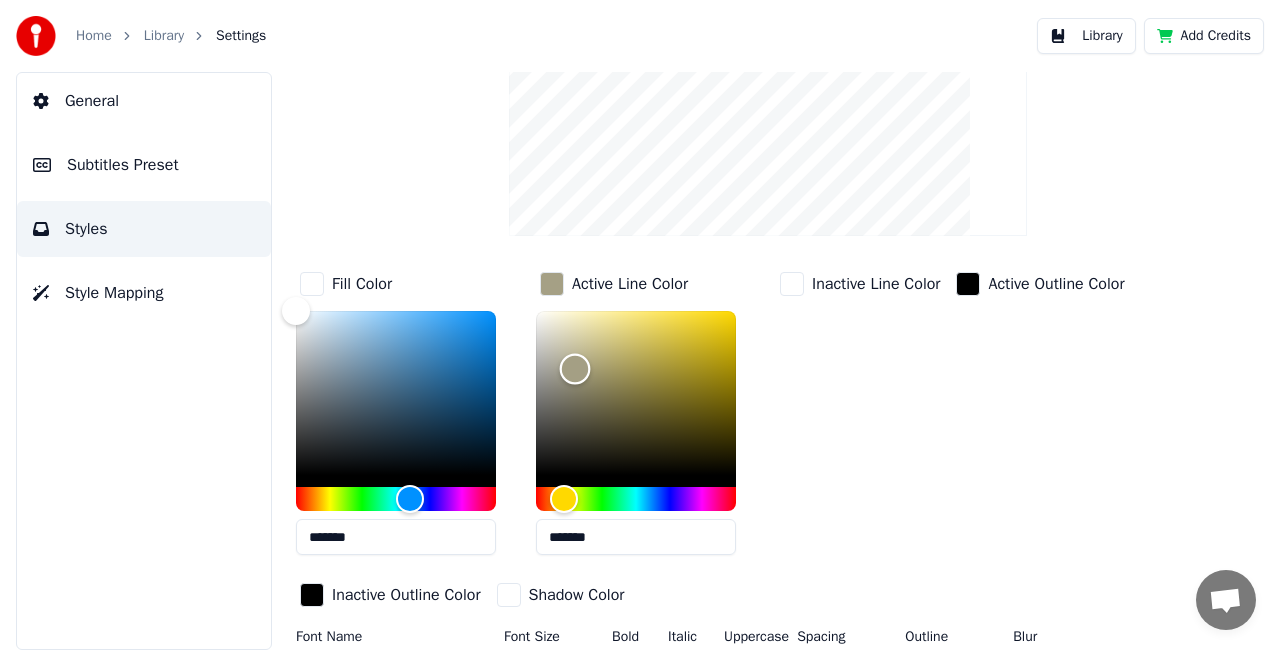 scroll, scrollTop: 182, scrollLeft: 0, axis: vertical 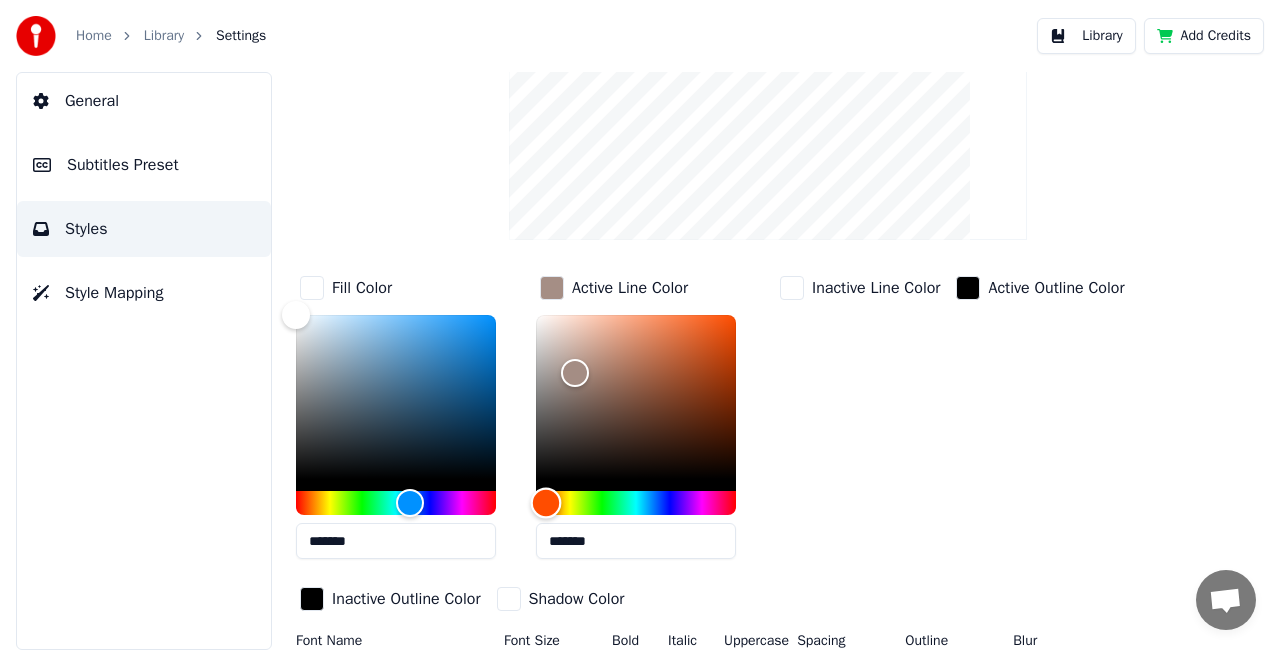 drag, startPoint x: 566, startPoint y: 496, endPoint x: 546, endPoint y: 497, distance: 20.024984 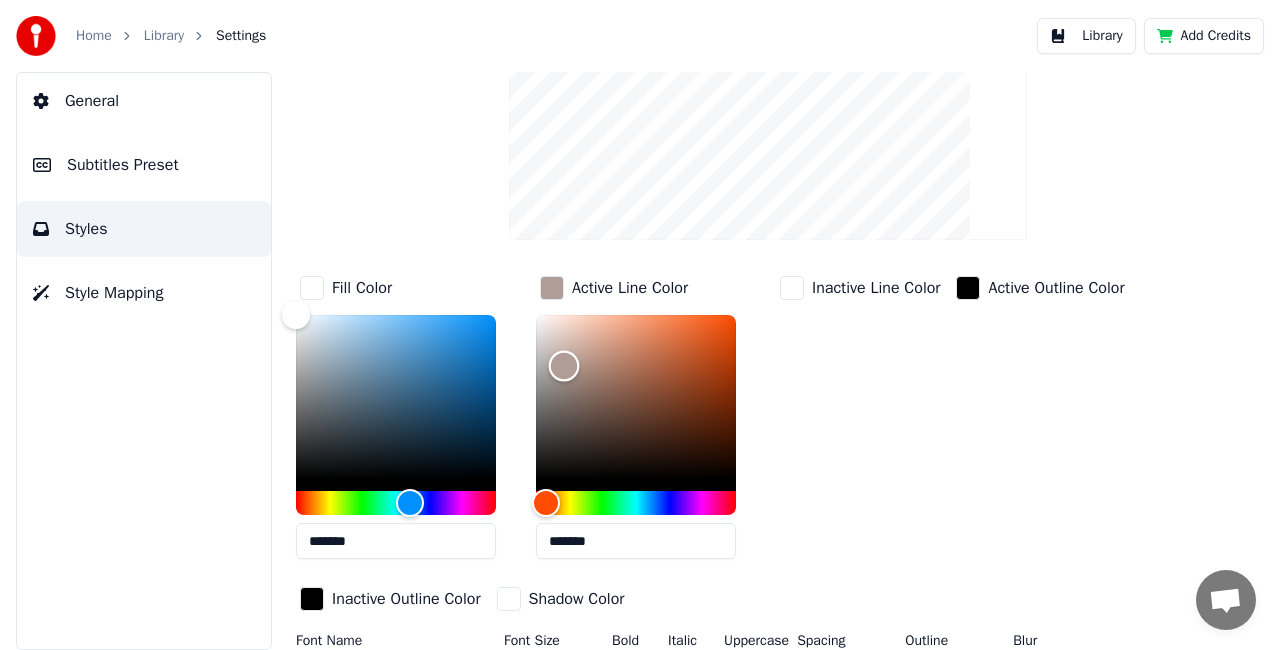 type on "*******" 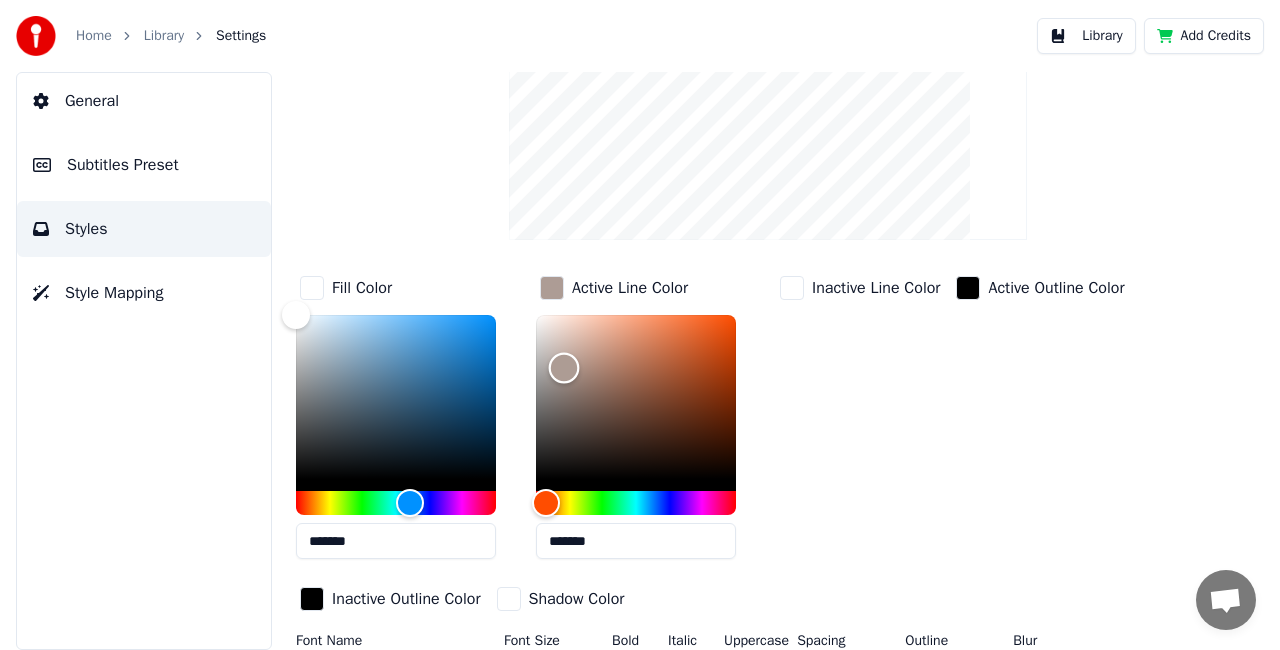 drag, startPoint x: 584, startPoint y: 366, endPoint x: 564, endPoint y: 366, distance: 20 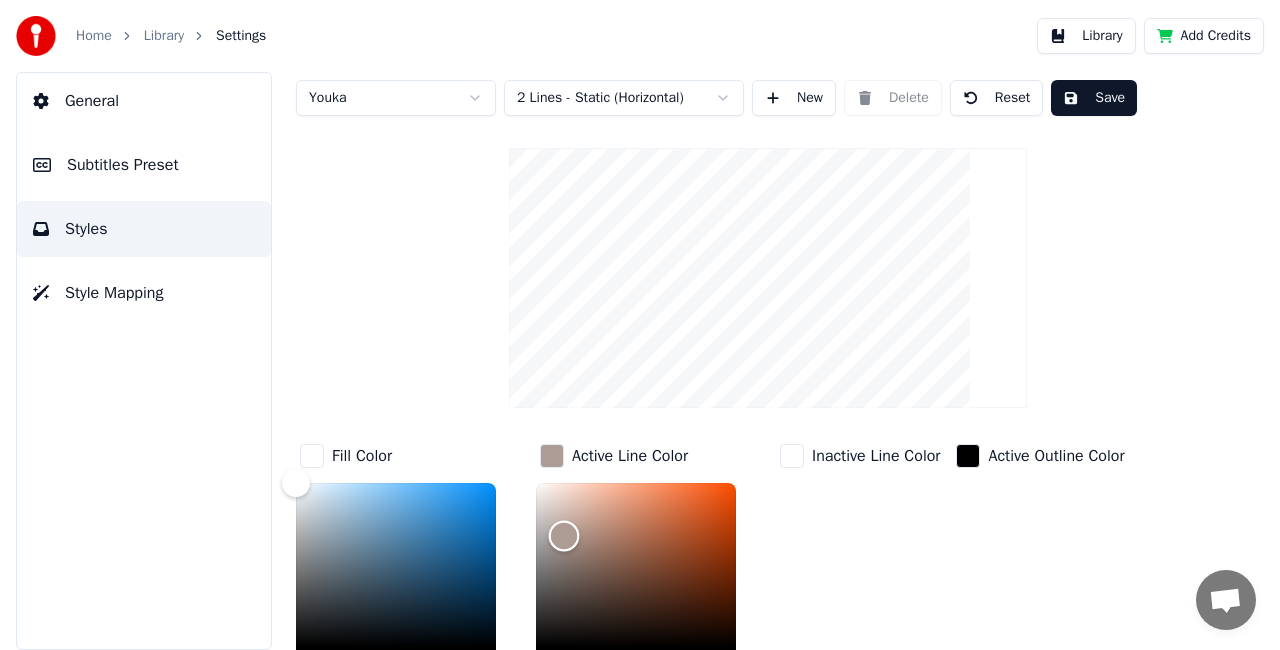 scroll, scrollTop: 4, scrollLeft: 0, axis: vertical 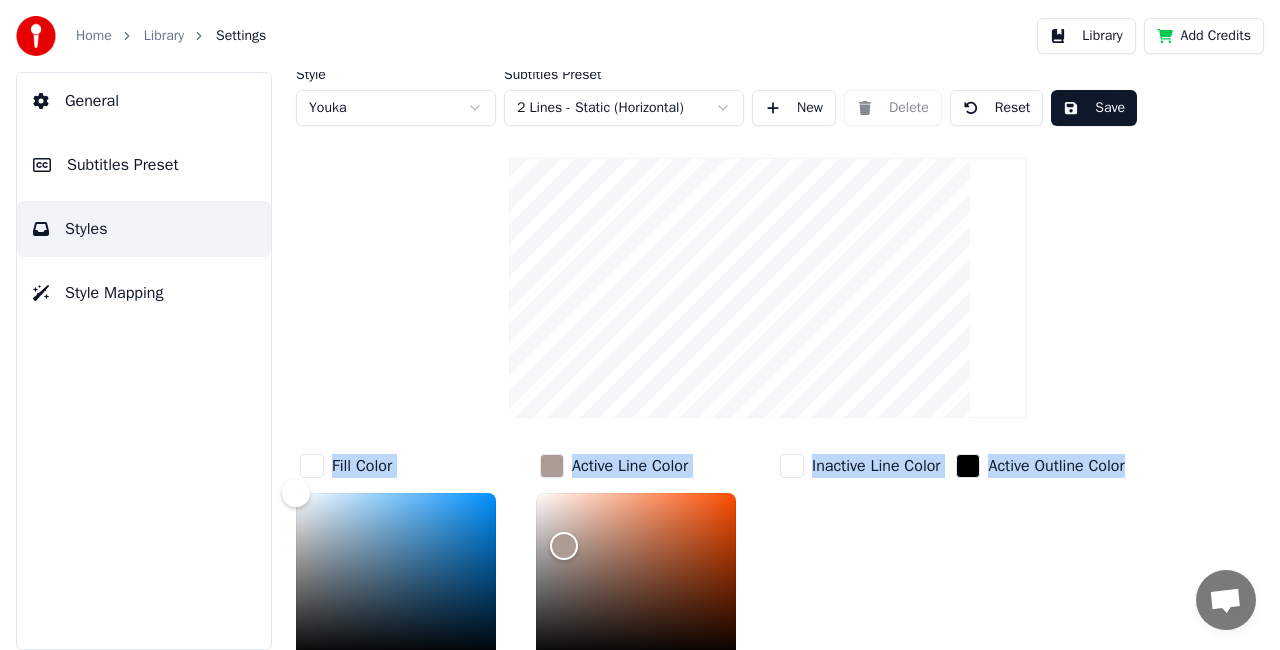 drag, startPoint x: 1253, startPoint y: 161, endPoint x: 1279, endPoint y: 308, distance: 149.28162 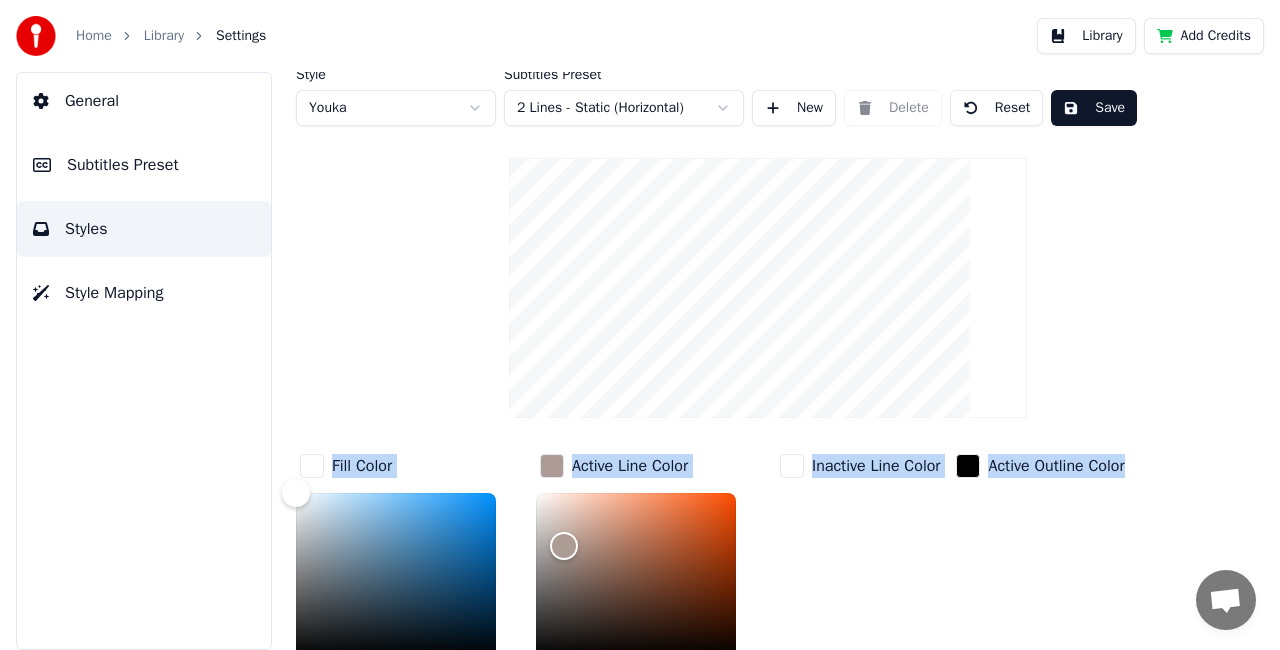 click at bounding box center (768, 288) 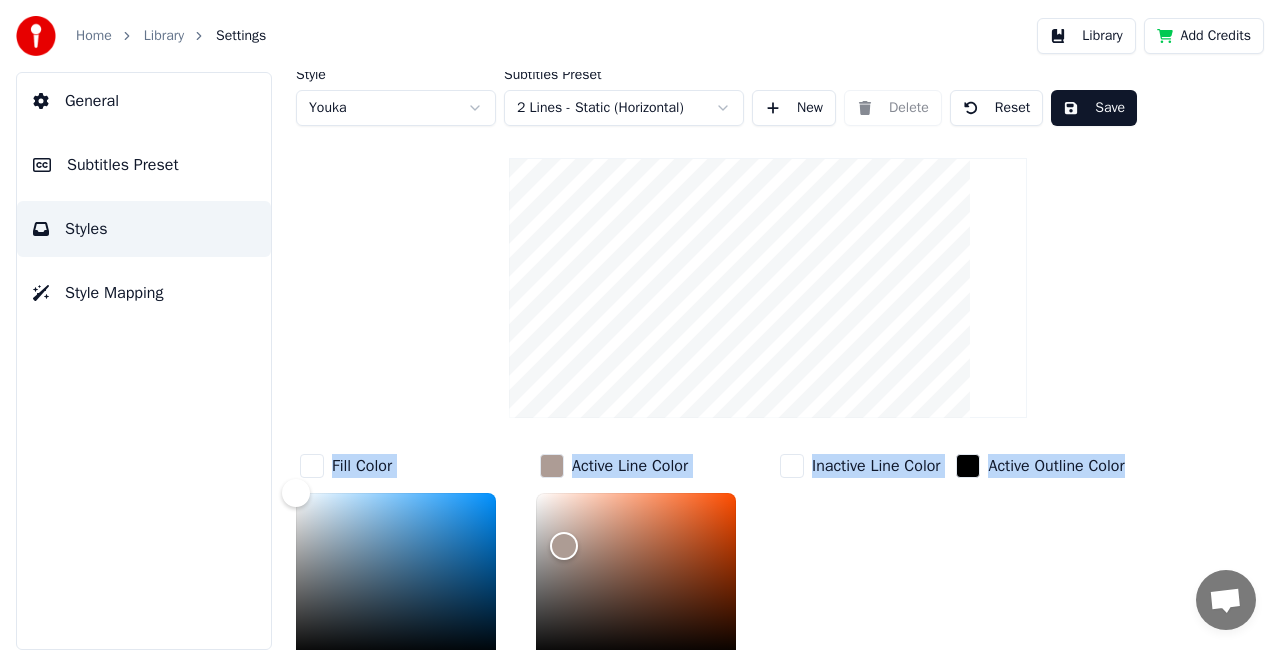 click on "Style Youka Subtitles Preset 2 Lines - Static (Horizontal) New Delete Reset Save Fill Color ******* Active Line Color ******* Inactive Line Color Active Outline Color Inactive Outline Color Shadow Color Font Name Arial Bold Font Size ** Bold Italic Uppercase Spacing * Outline * Blur * Shadow *" at bounding box center (768, 510) 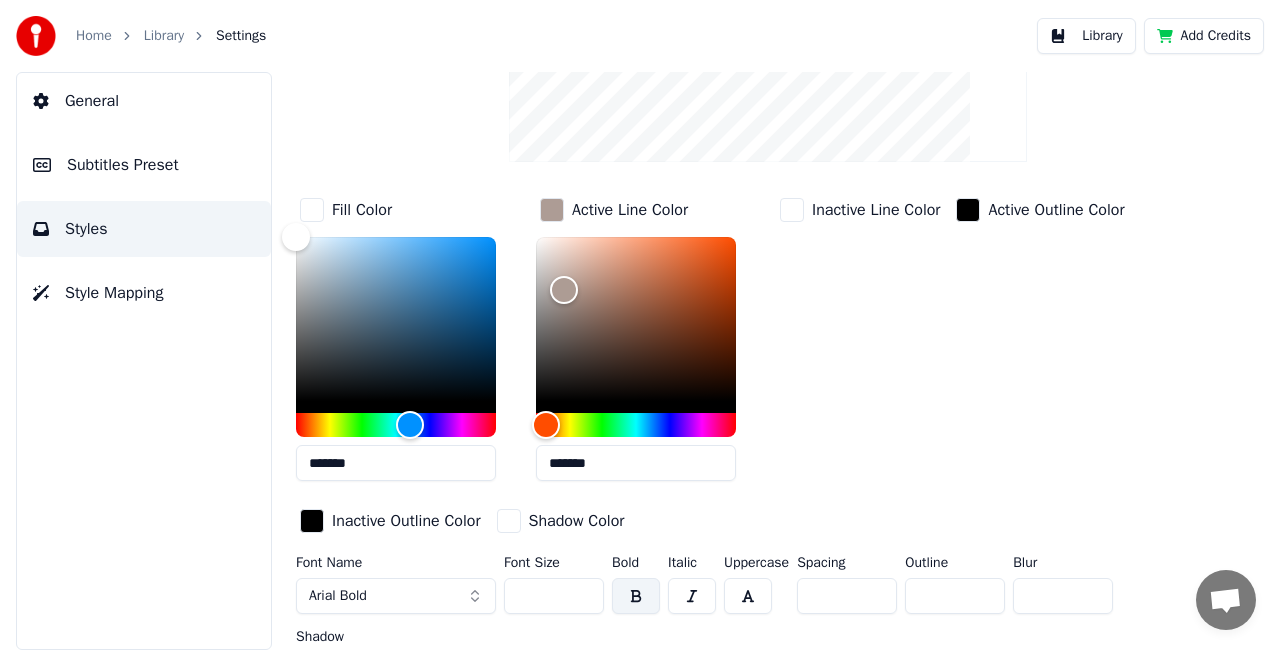 scroll, scrollTop: 302, scrollLeft: 0, axis: vertical 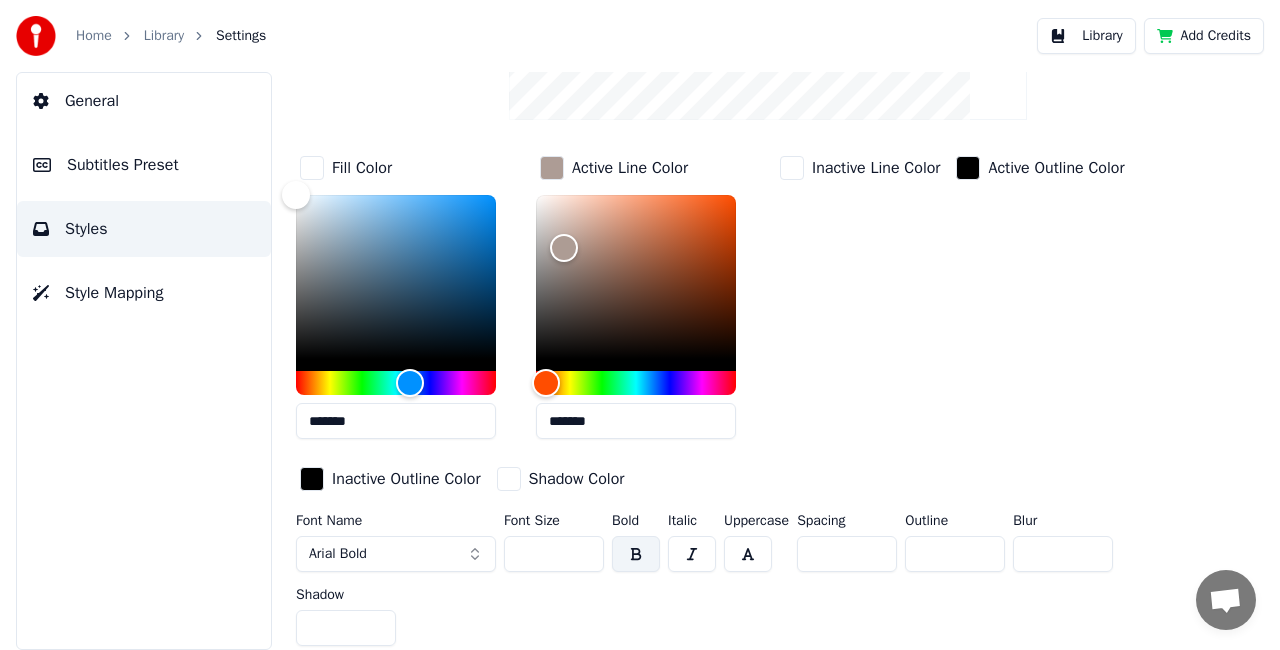 click on "Arial Bold" at bounding box center (396, 554) 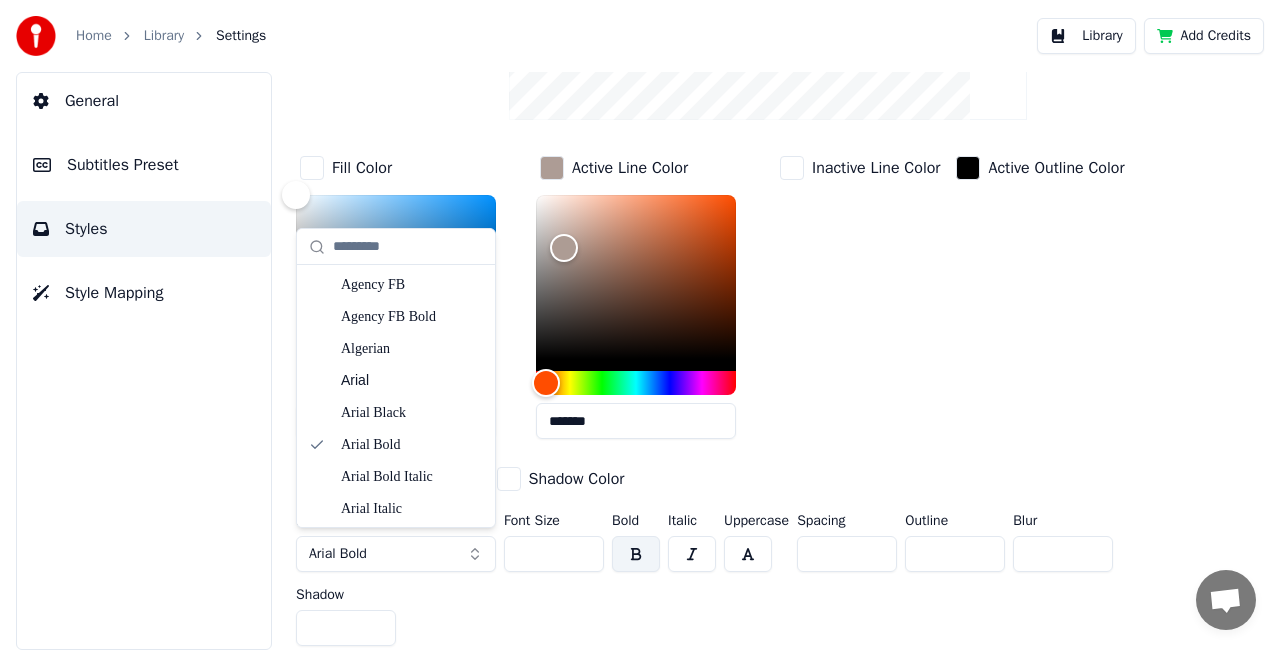 click on "Arial Bold" at bounding box center [396, 554] 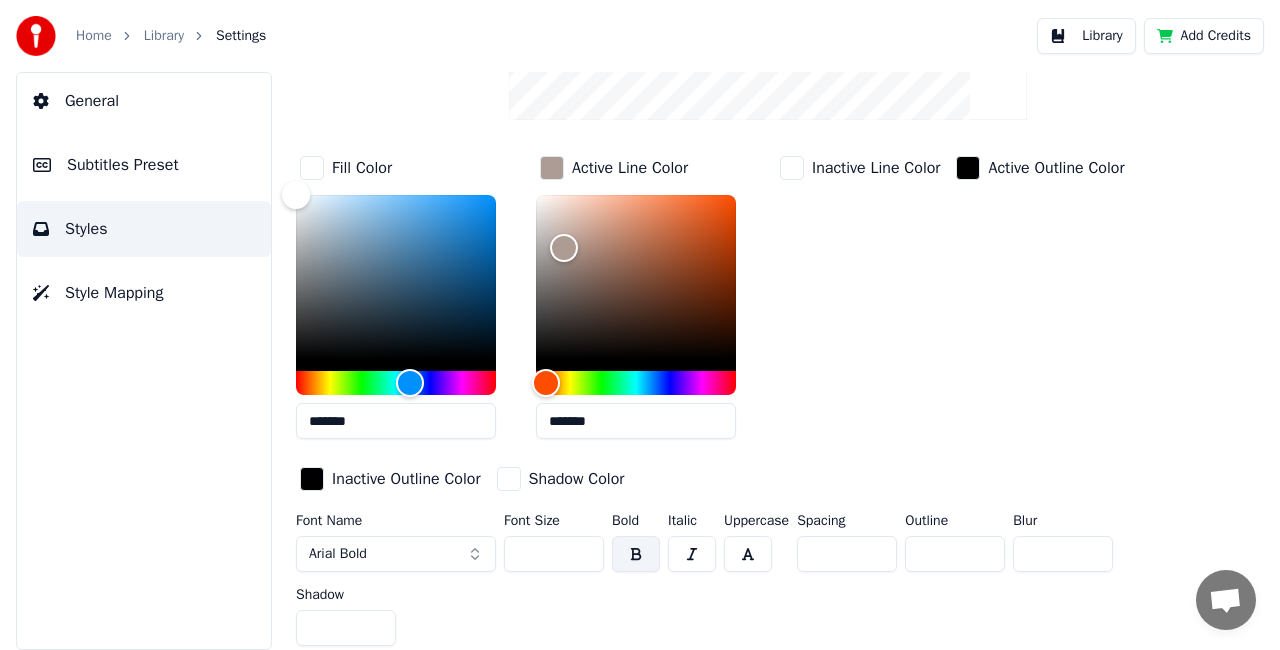 click on "Arial Bold" at bounding box center (396, 554) 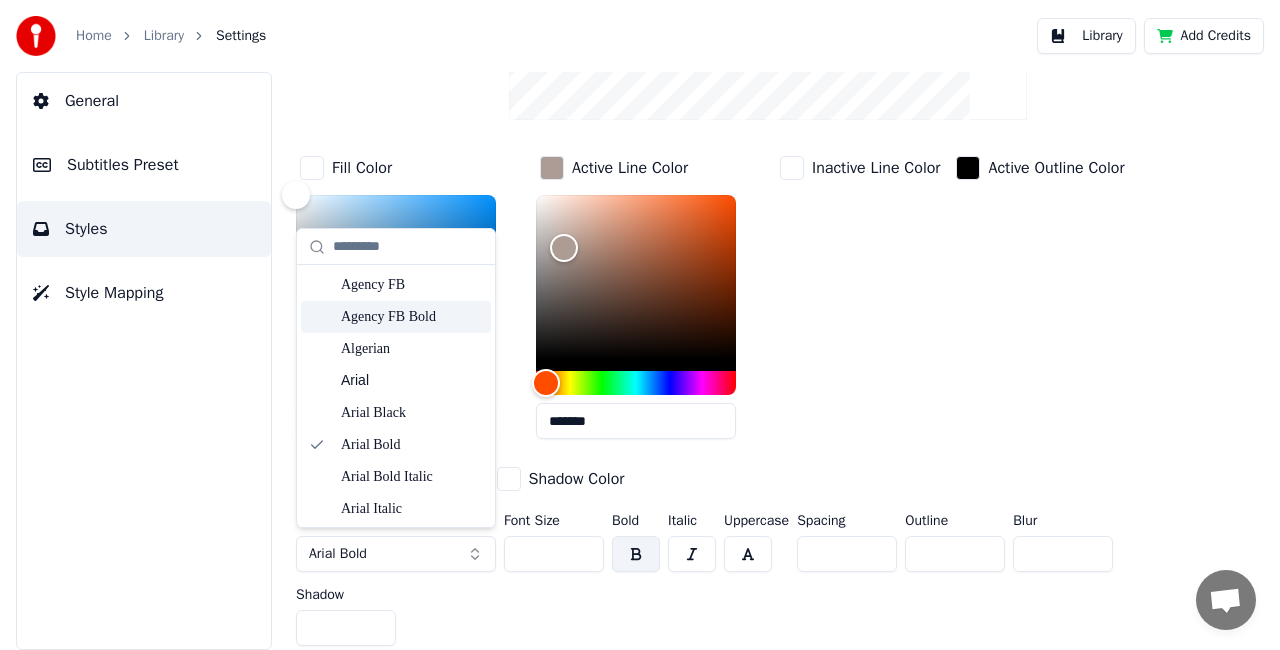 click on "Agency FB Bold" at bounding box center [412, 317] 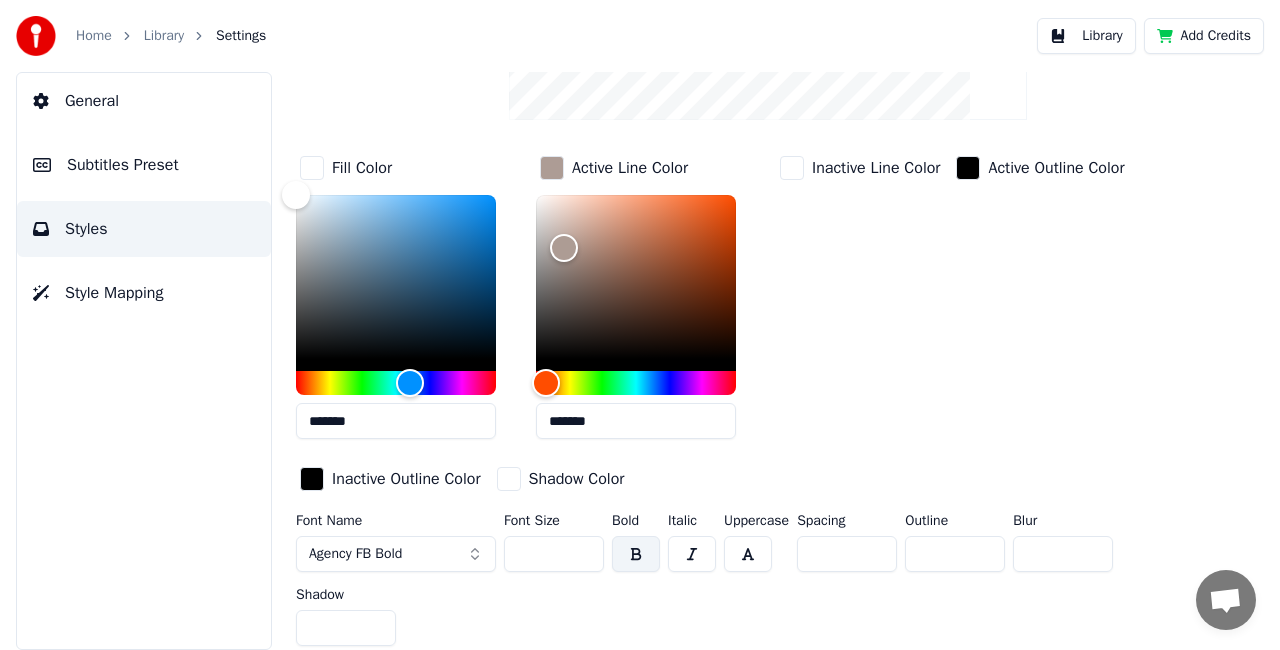 click on "Agency FB Bold" at bounding box center [396, 554] 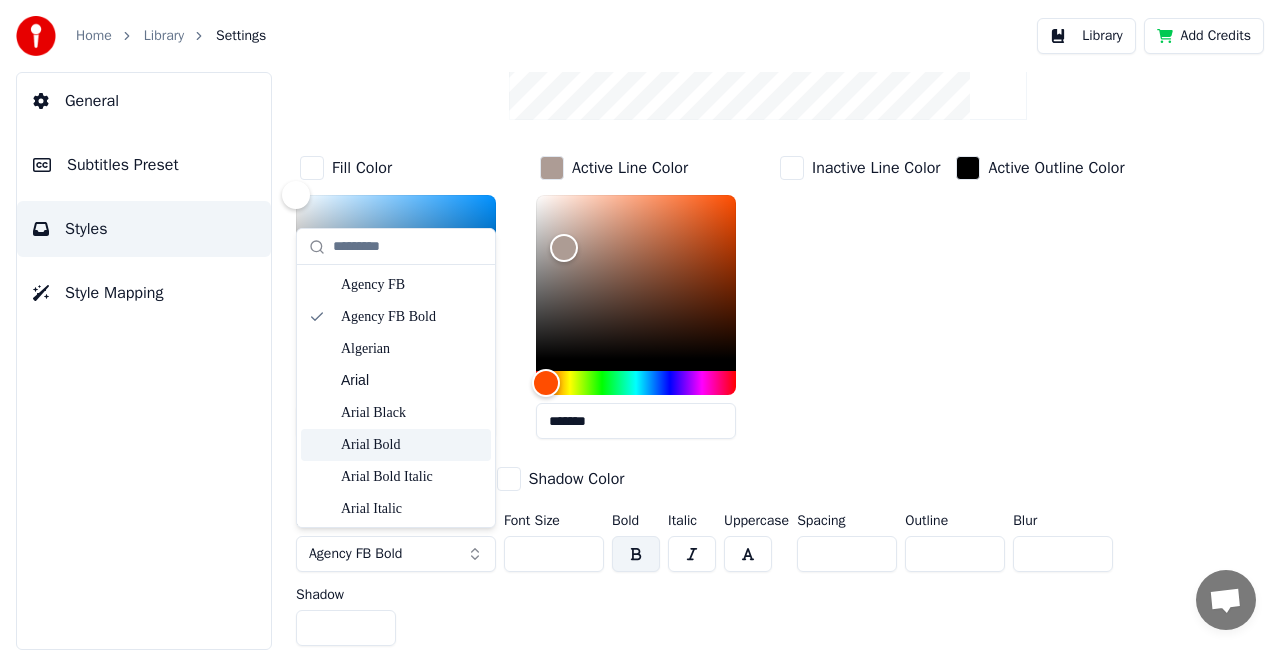 click on "Arial Bold" at bounding box center (412, 445) 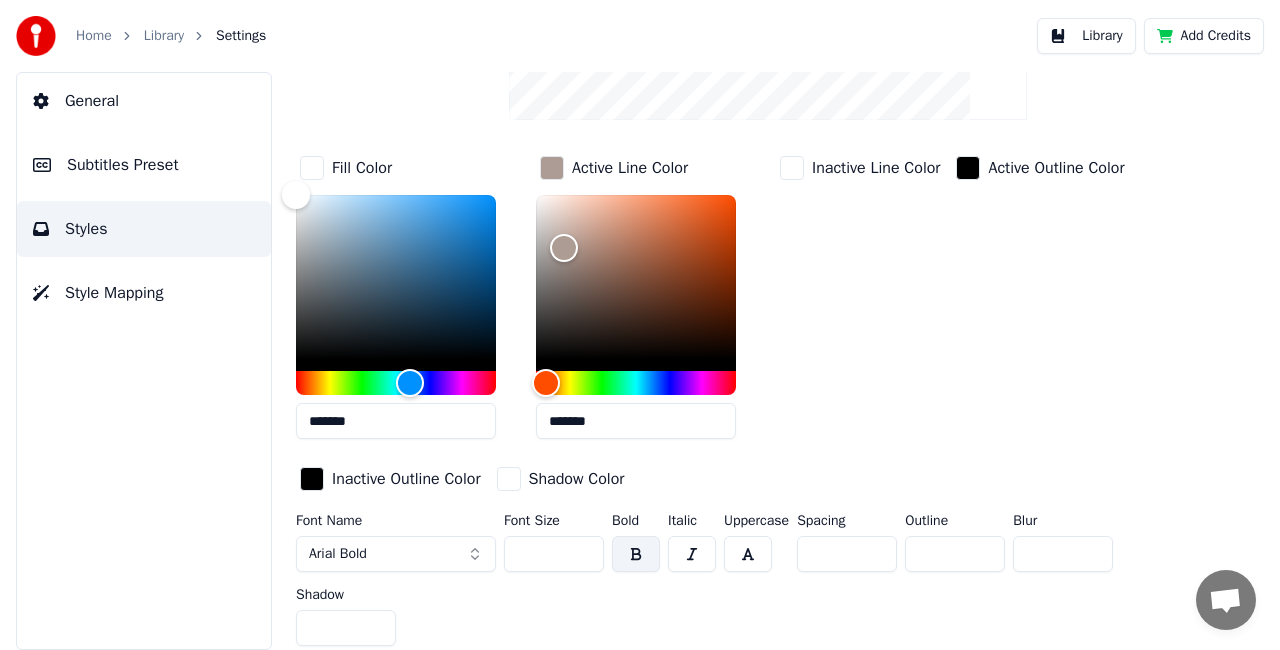 click on "Arial Bold" at bounding box center (396, 554) 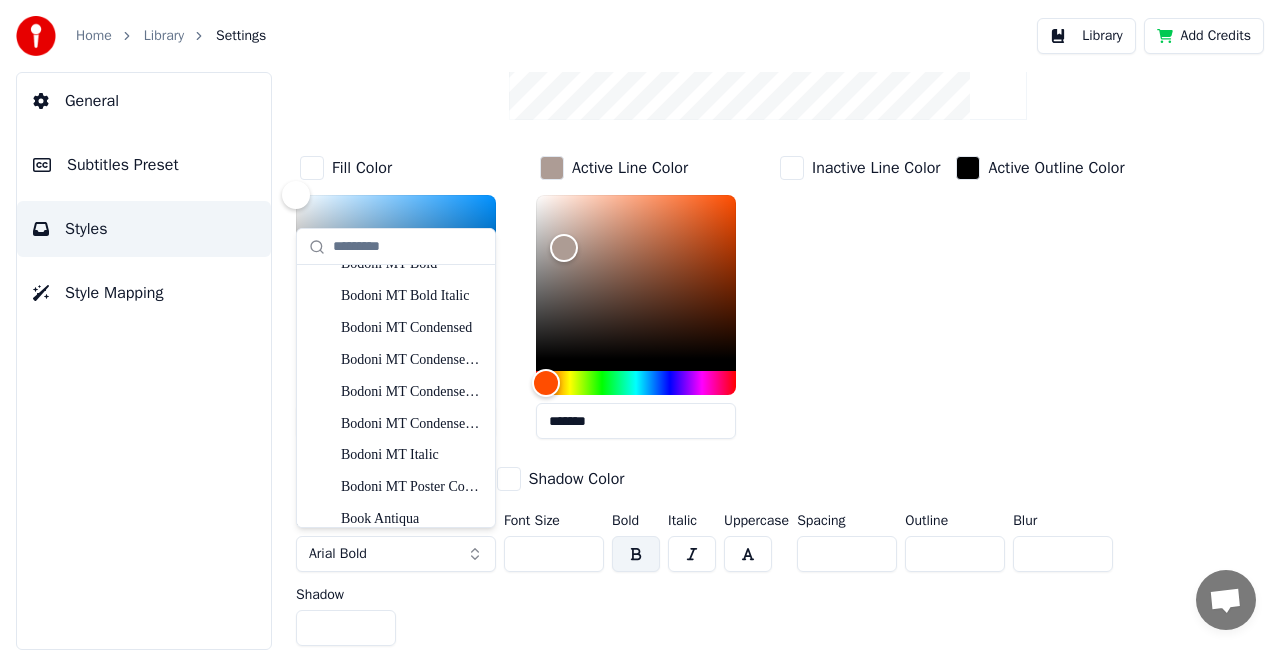 scroll, scrollTop: 920, scrollLeft: 0, axis: vertical 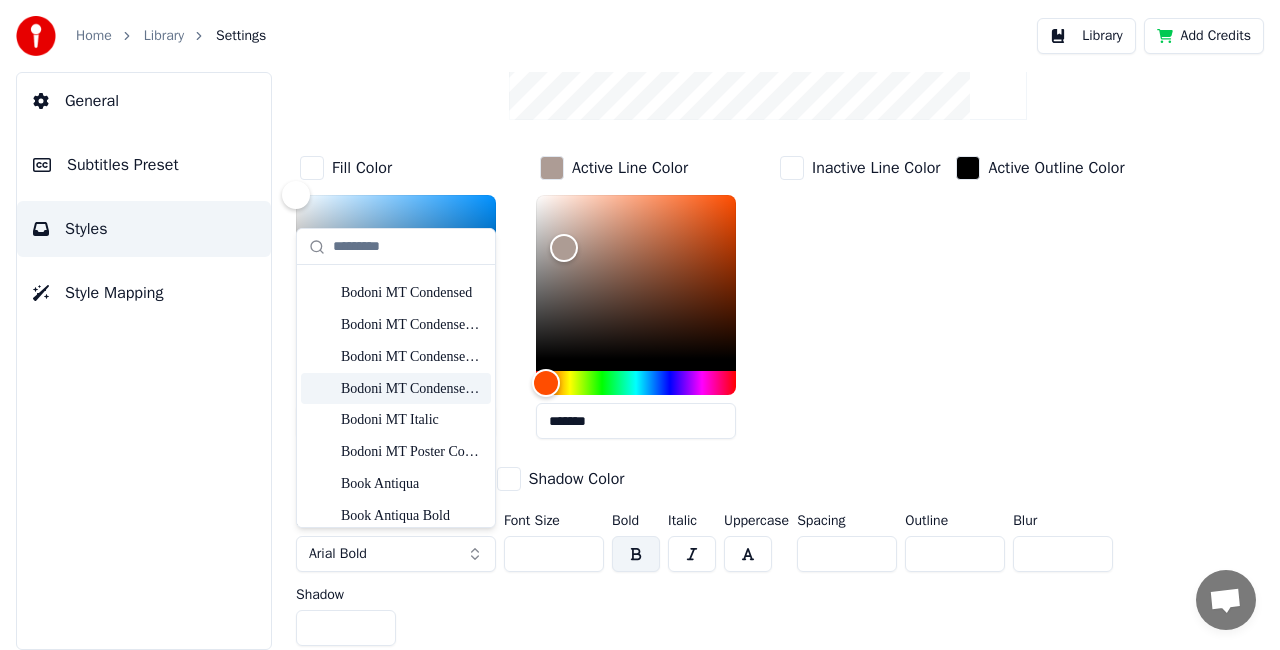 click on "Bodoni MT Condensed Italic" at bounding box center (396, 389) 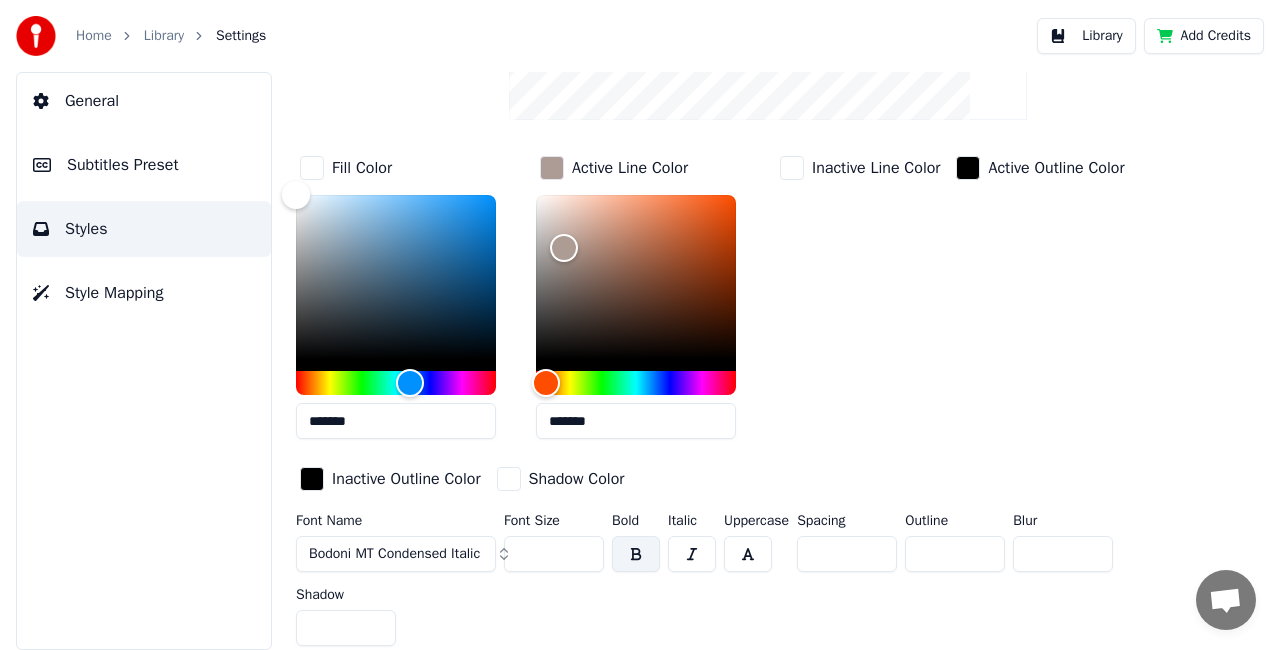 click on "Bodoni MT Condensed Italic" at bounding box center (394, 554) 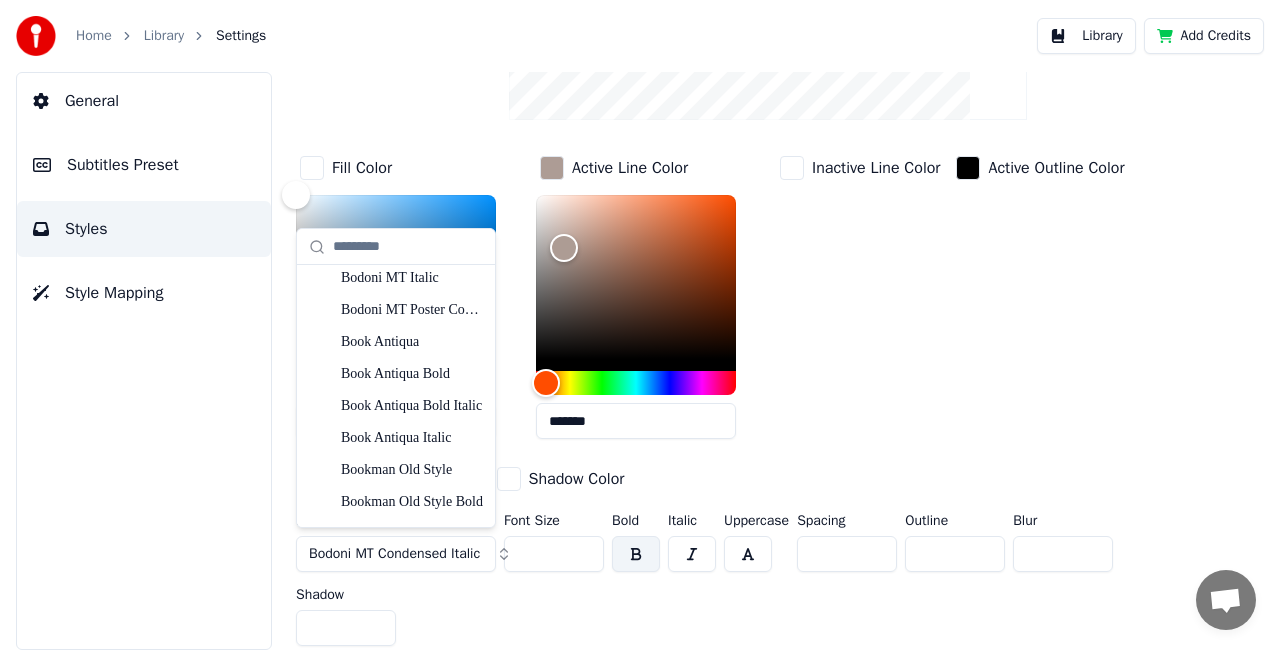 scroll, scrollTop: 920, scrollLeft: 0, axis: vertical 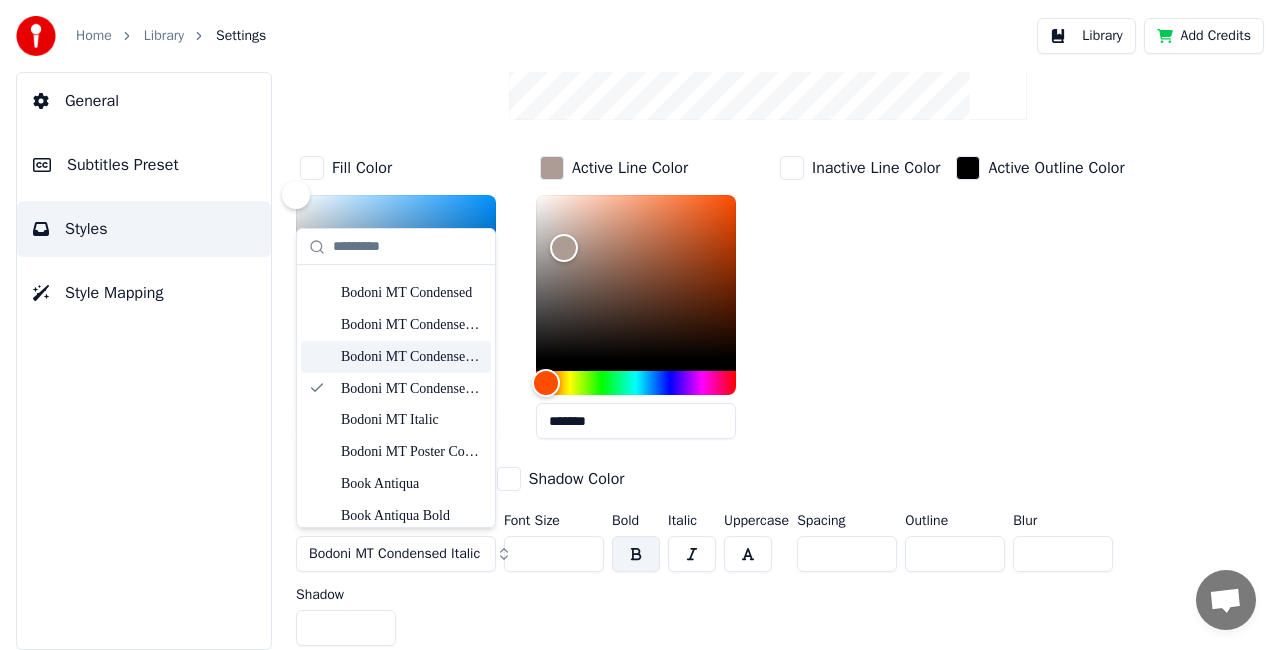 click on "Bodoni MT Condensed Bold Italic" at bounding box center (412, 357) 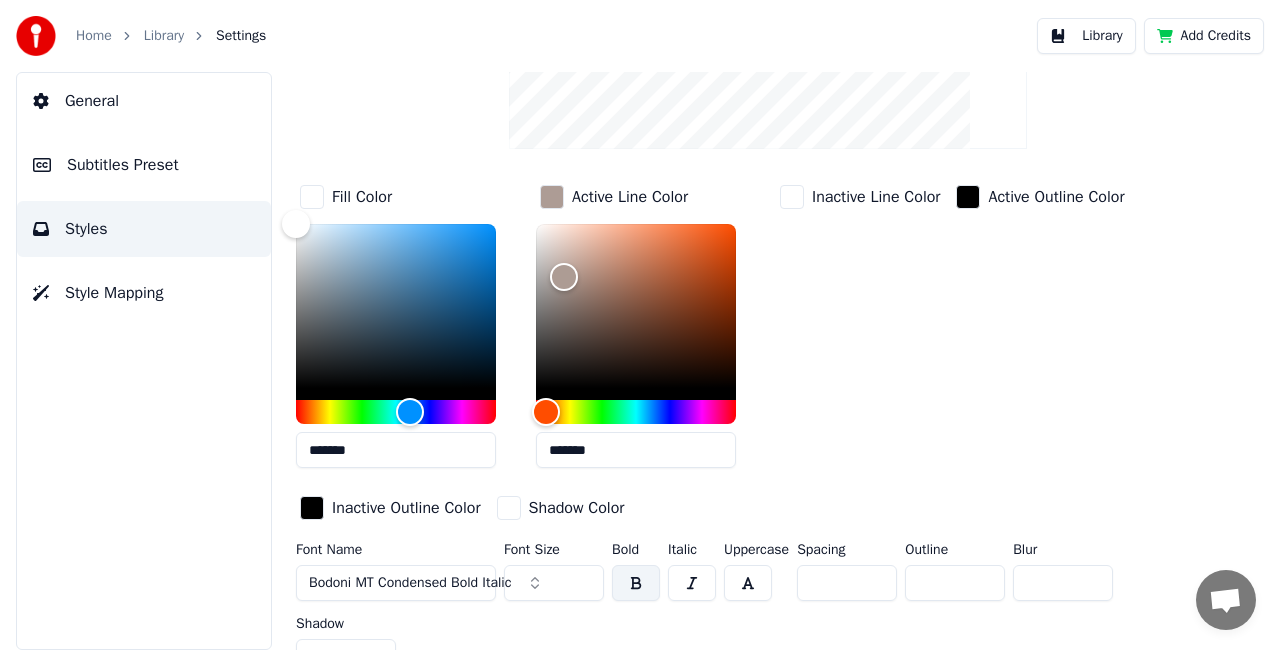 scroll, scrollTop: 302, scrollLeft: 0, axis: vertical 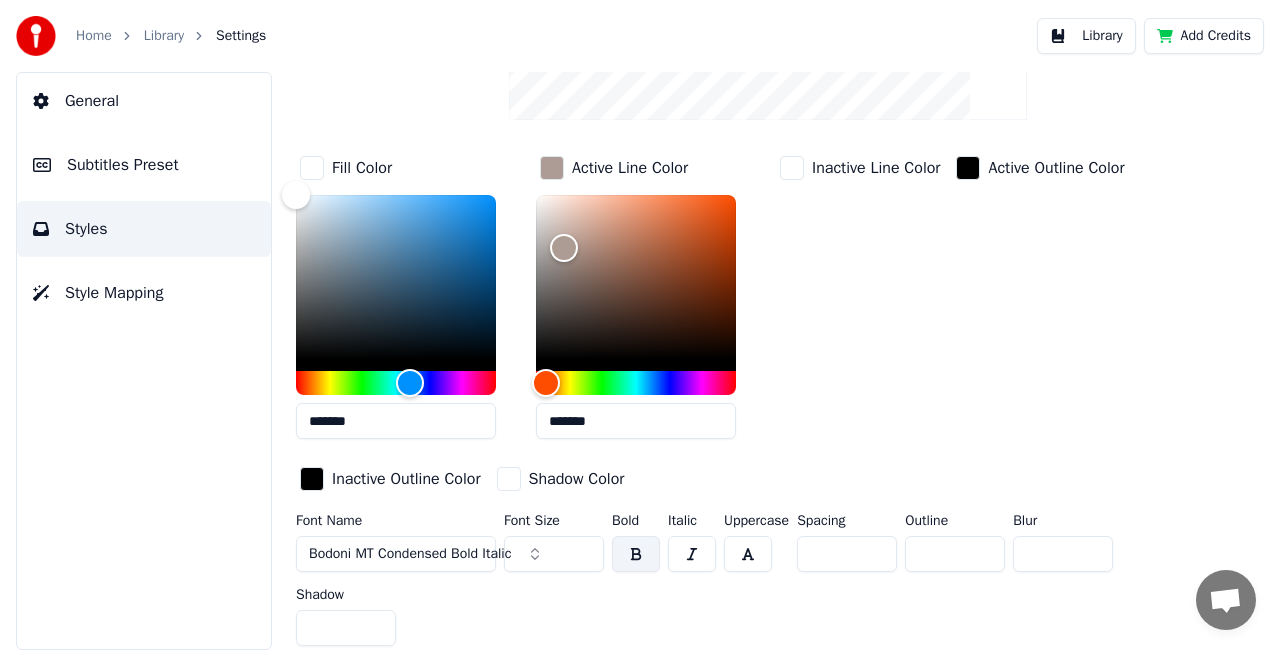 click on "Font Size" at bounding box center [554, 521] 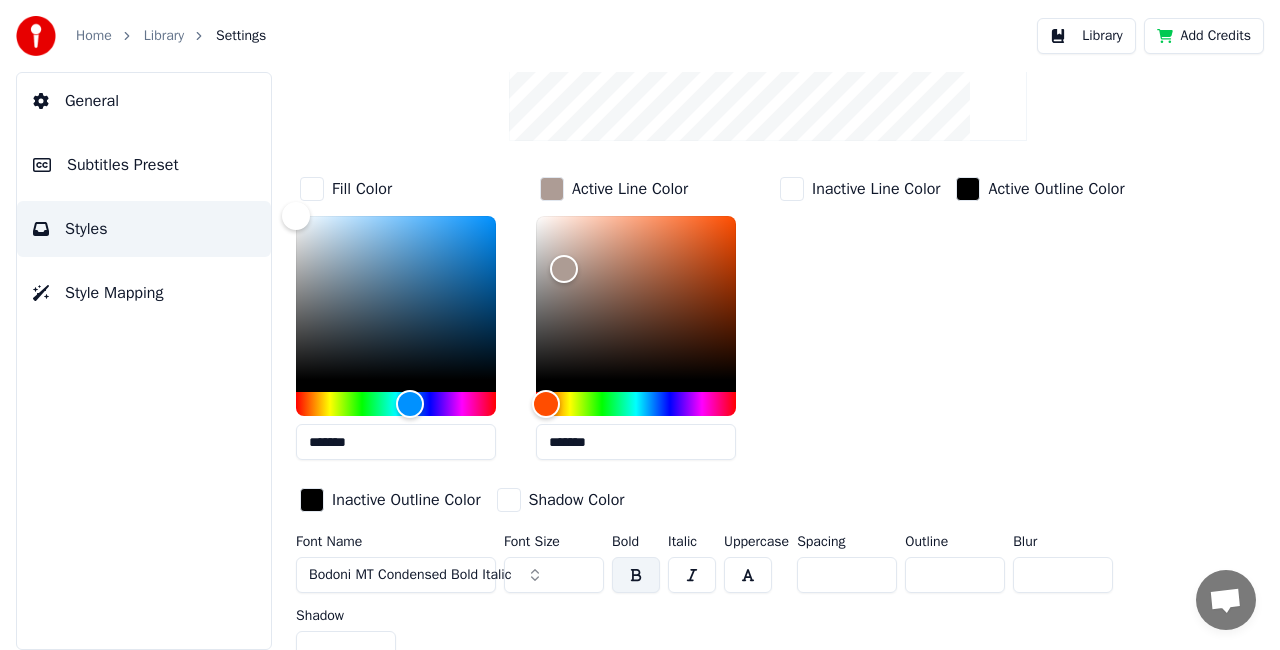scroll, scrollTop: 278, scrollLeft: 0, axis: vertical 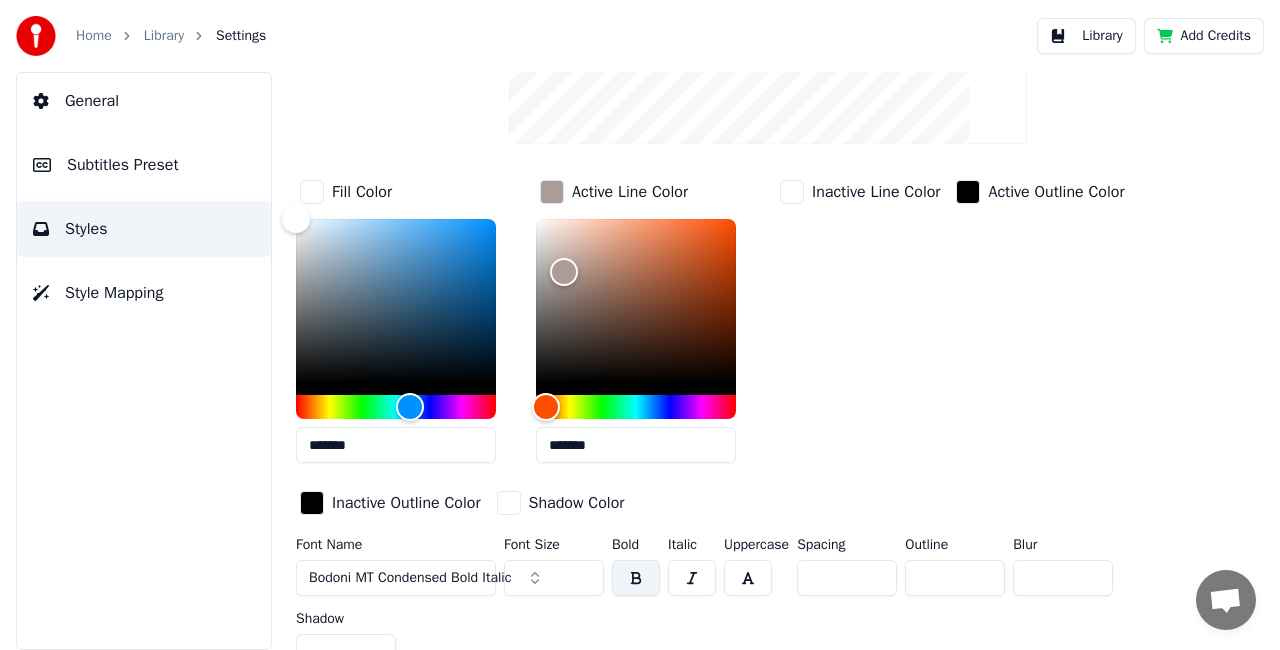 click on "***" at bounding box center [554, 578] 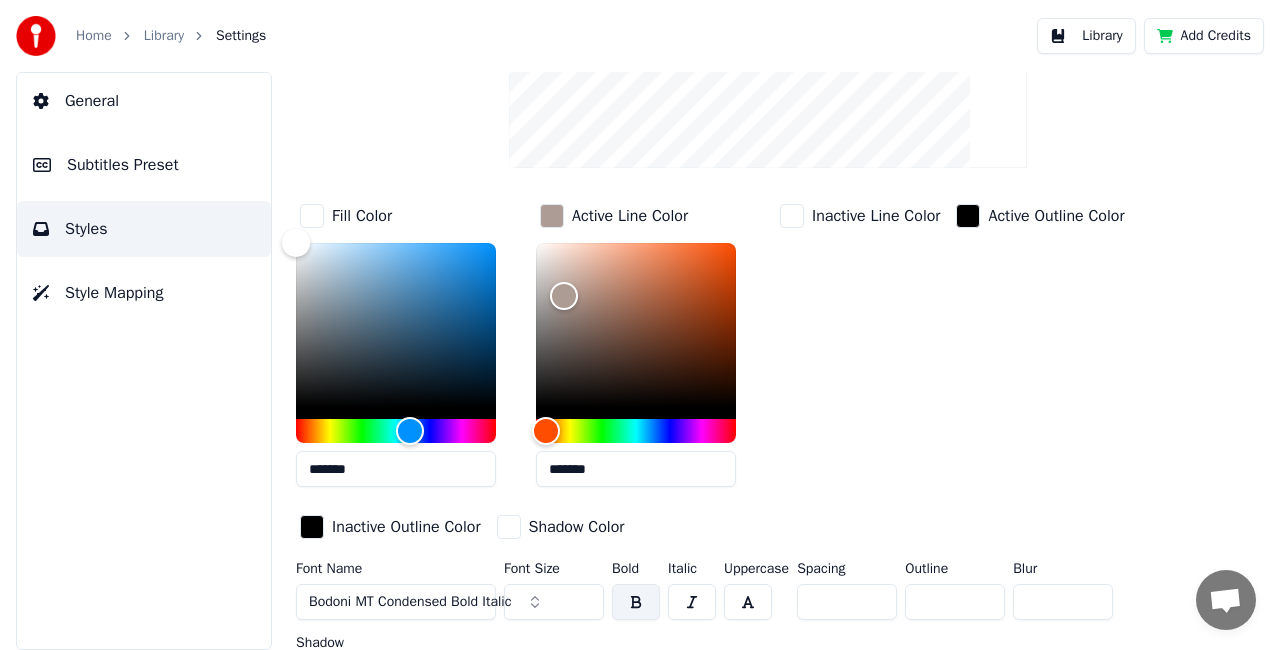 scroll, scrollTop: 302, scrollLeft: 0, axis: vertical 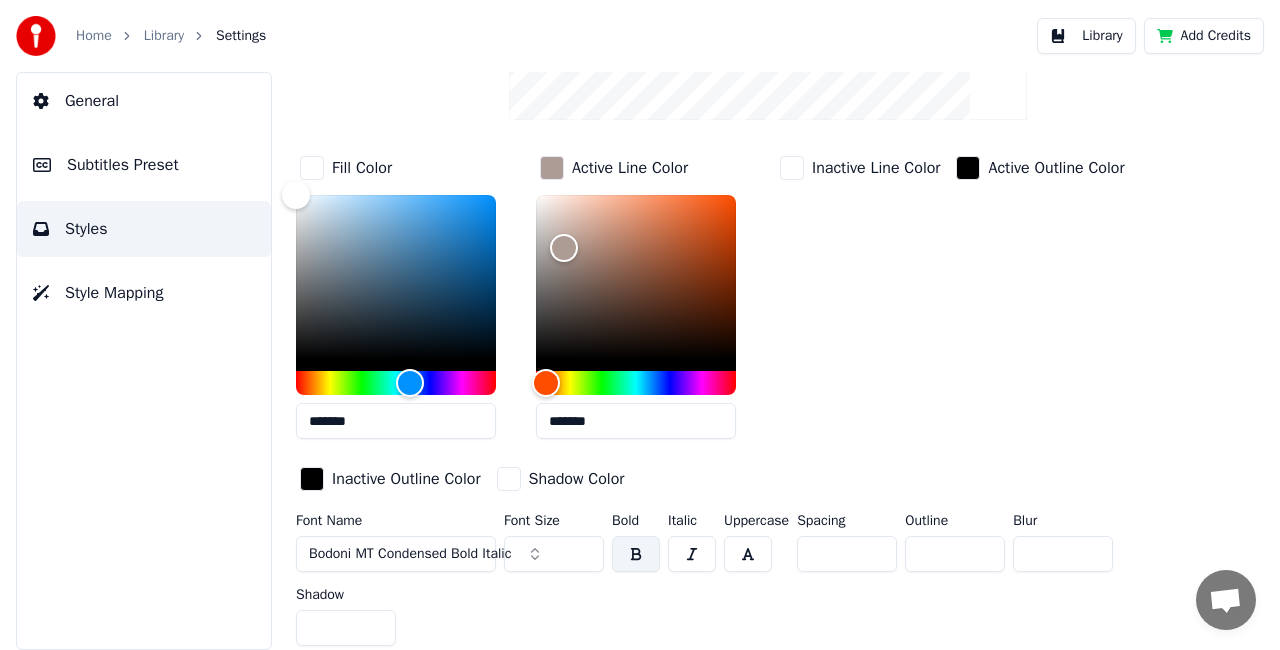 click at bounding box center (692, 554) 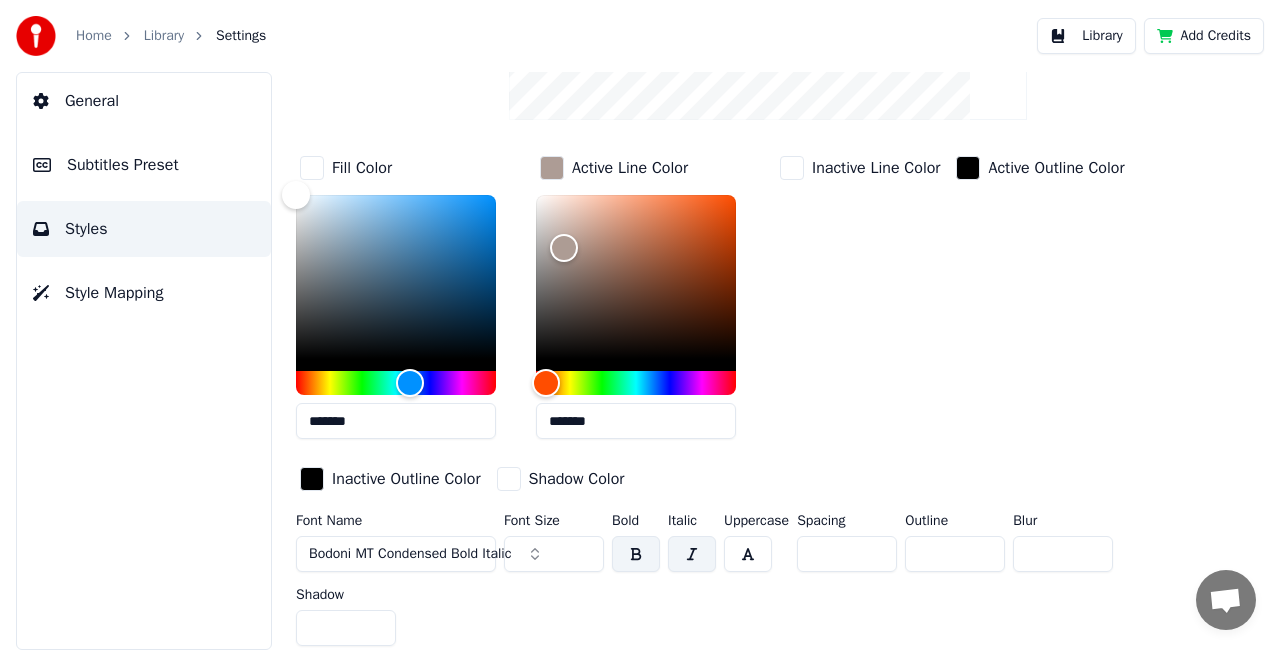 click at bounding box center [692, 554] 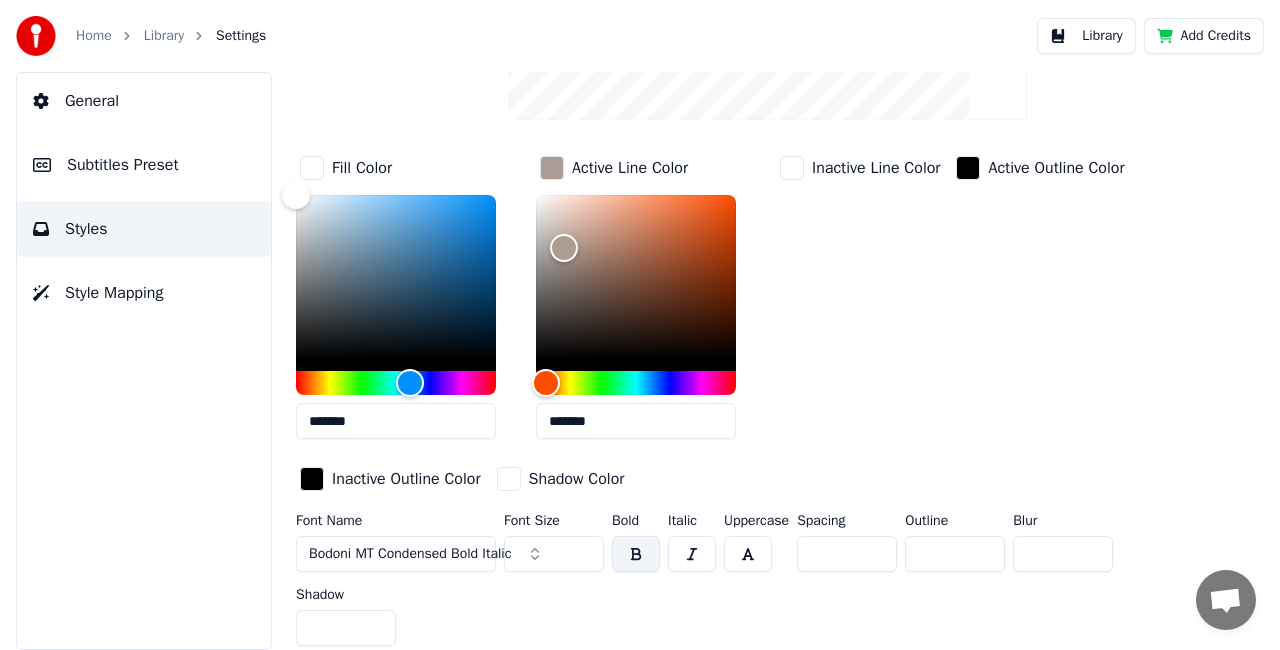 click at bounding box center (748, 554) 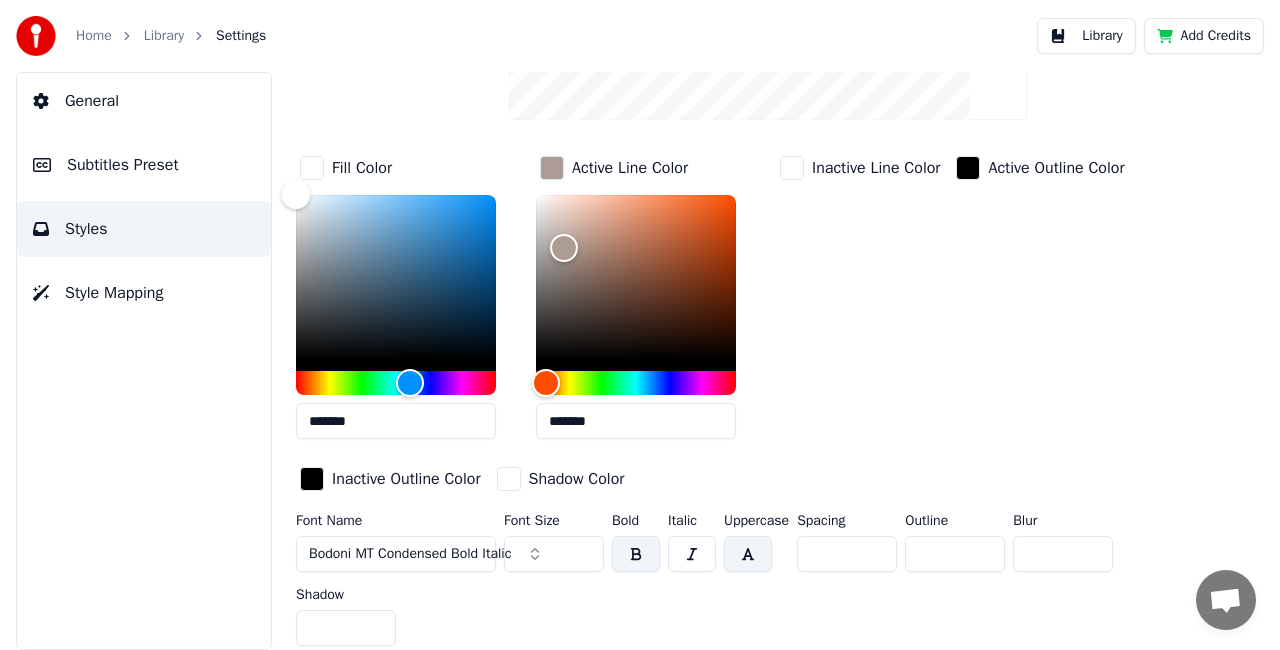 click at bounding box center (748, 554) 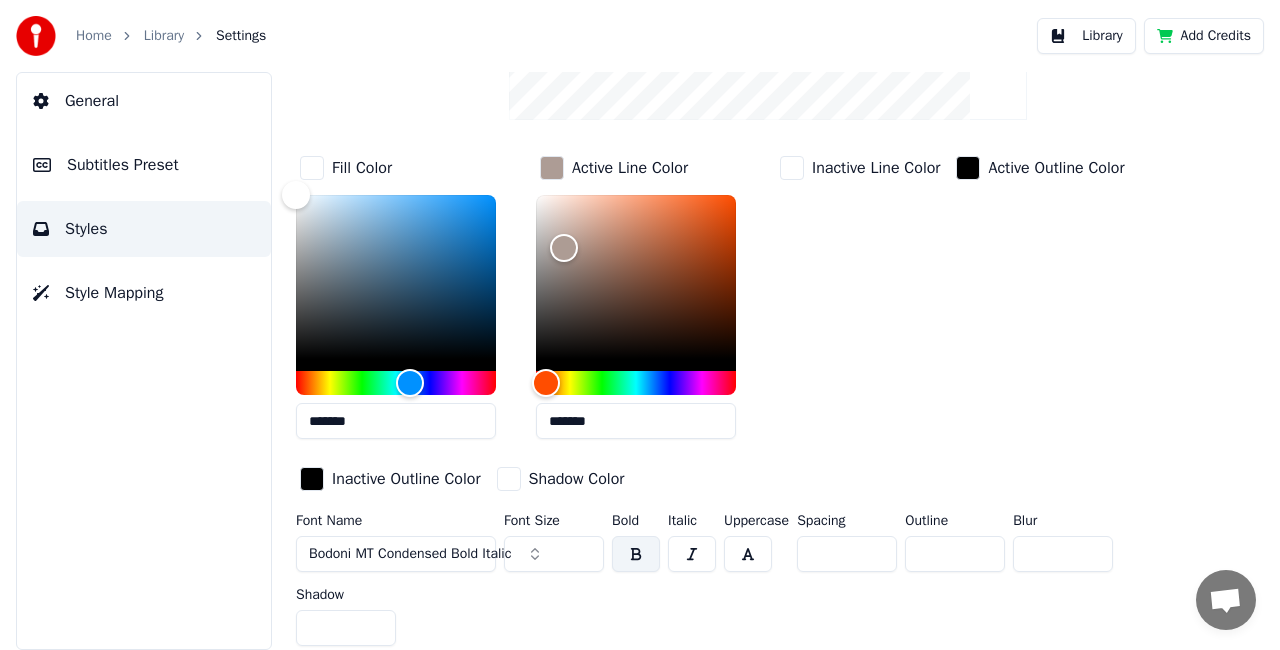 click on "*" at bounding box center [847, 554] 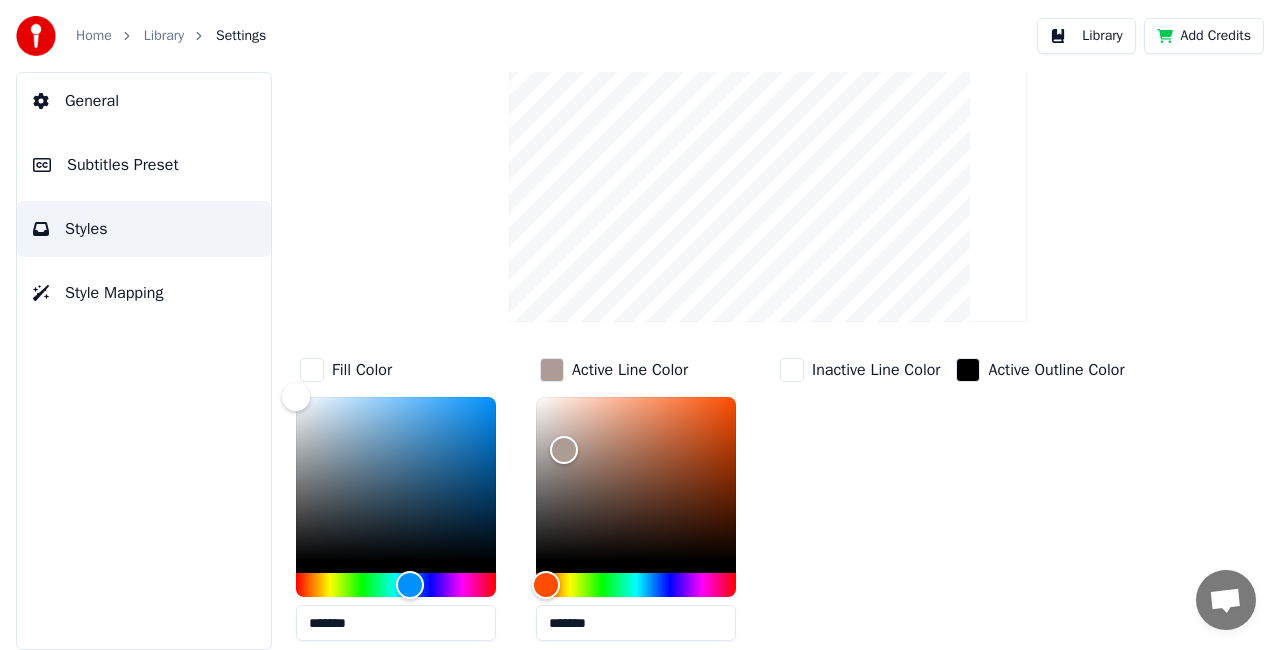 scroll, scrollTop: 0, scrollLeft: 0, axis: both 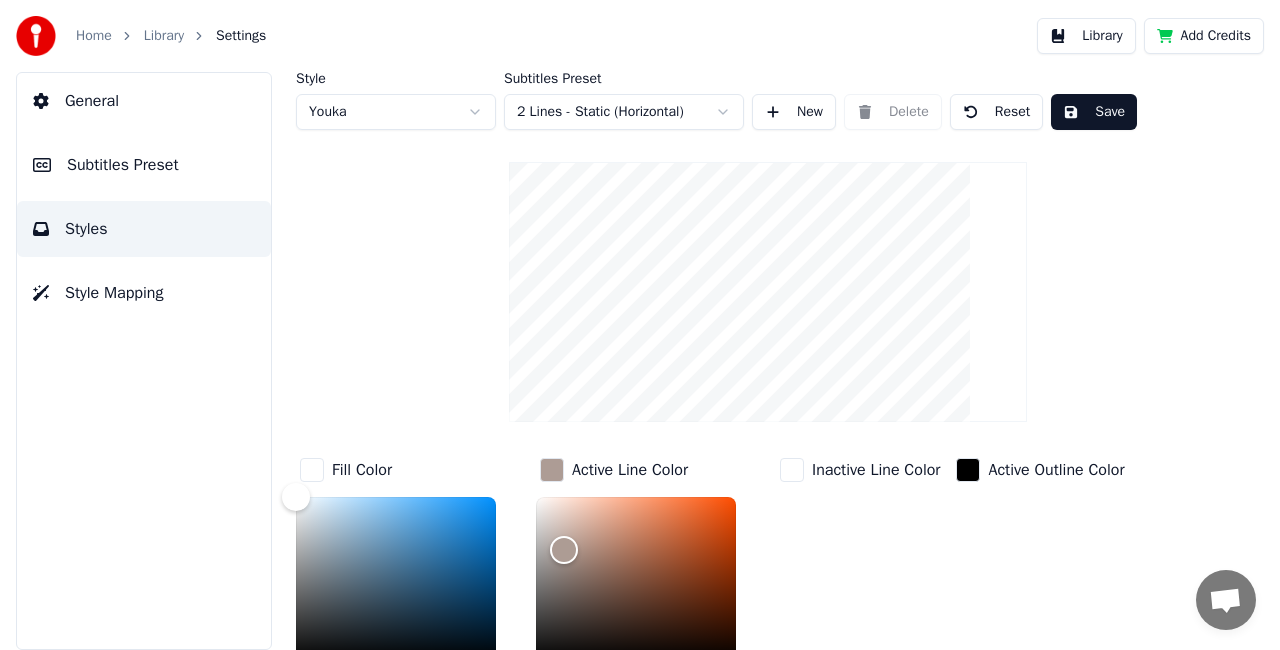 drag, startPoint x: 1209, startPoint y: 190, endPoint x: 1199, endPoint y: 149, distance: 42.201897 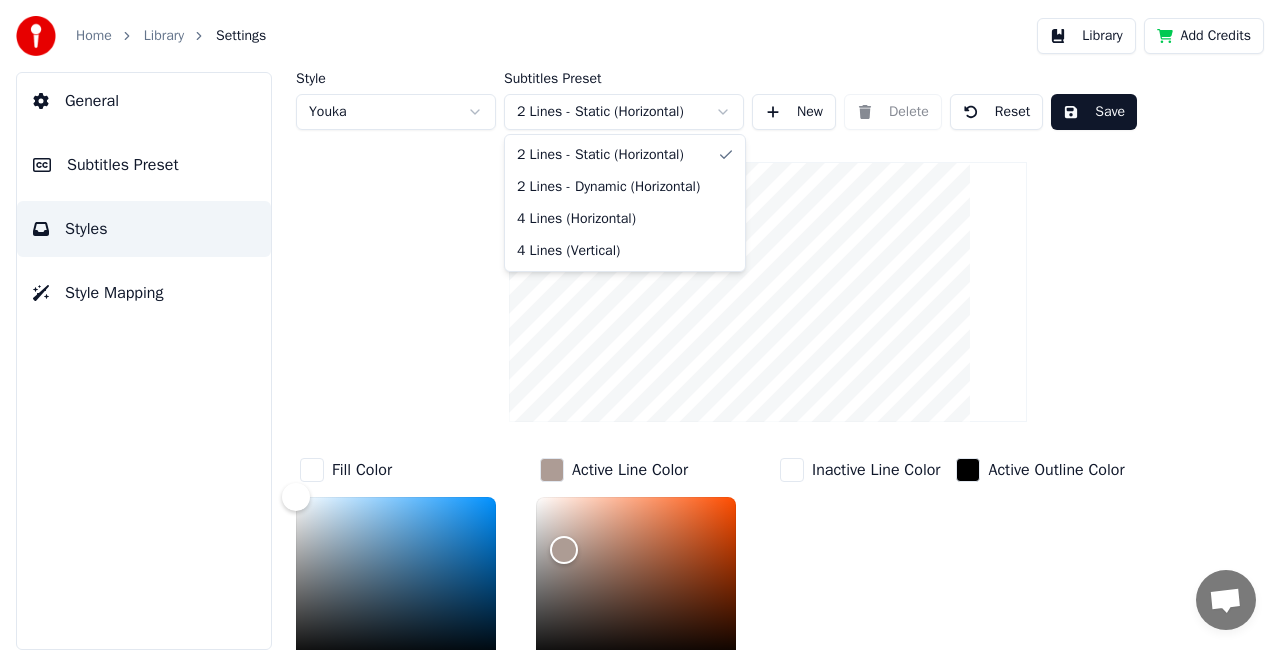 click on "Home Library Settings Library Add Credits General Subtitles Preset Styles Style Mapping Style Youka Subtitles Preset 2 Lines - Static (Horizontal) New Delete Reset Save Fill Color ******* Active Line Color ******* Inactive Line Color Active Outline Color Inactive Outline Color Shadow Color Font Name Bodoni MT Condensed Bold Italic Font Size *** Bold Italic Uppercase Spacing * Outline * Blur * Shadow * 2 Lines - Static (Horizontal) 2 Lines - Dynamic (Horizontal) 4 Lines (Horizontal) 4 Lines (Vertical)" at bounding box center [640, 325] 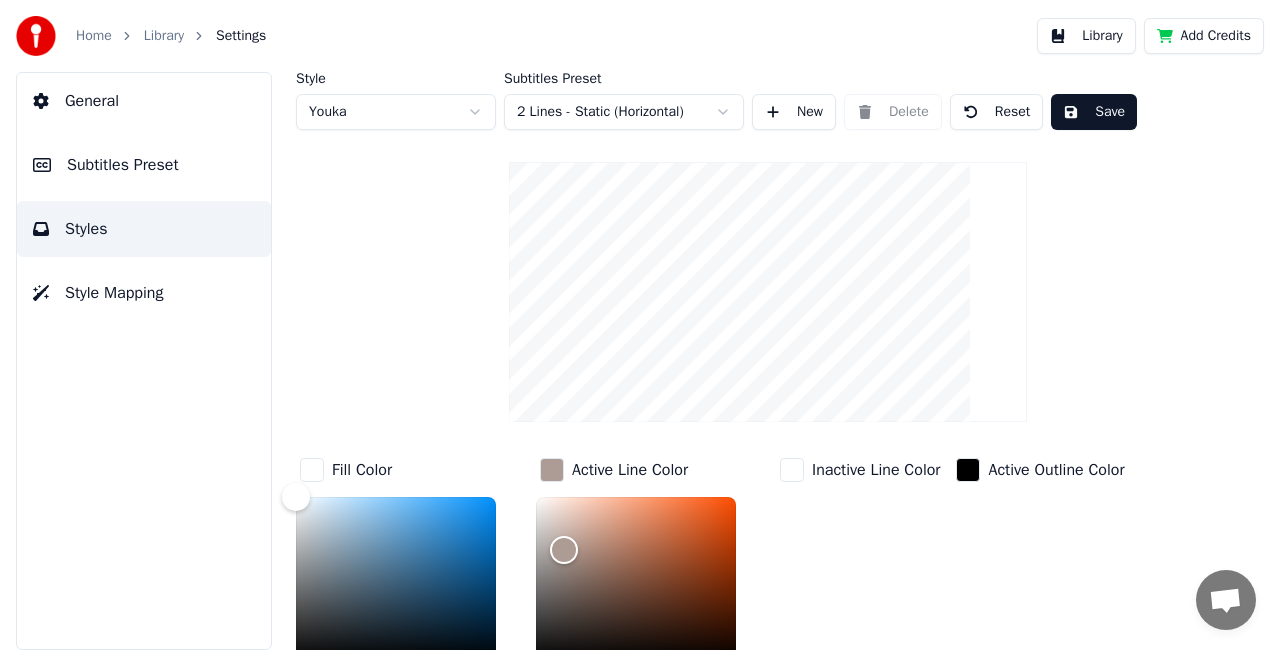 click on "Home Library Settings Library Add Credits General Subtitles Preset Styles Style Mapping Style Youka Subtitles Preset 2 Lines - Static (Horizontal) New Delete Reset Save Fill Color ******* Active Line Color ******* Inactive Line Color Active Outline Color Inactive Outline Color Shadow Color Font Name Bodoni MT Condensed Bold Italic Font Size *** Bold Italic Uppercase Spacing * Outline * Blur * Shadow *" at bounding box center (640, 325) 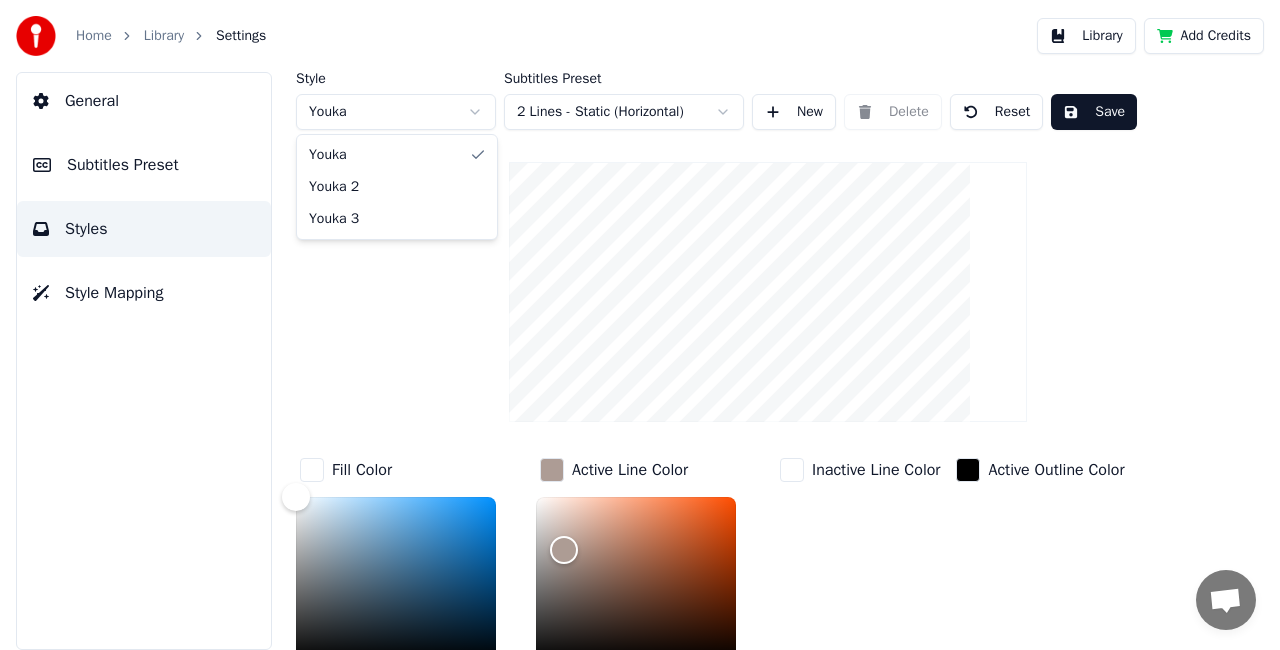 click on "Home Library Settings Library Add Credits General Subtitles Preset Styles Style Mapping Style Youka Subtitles Preset 2 Lines - Static (Horizontal) New Delete Reset Save Fill Color ******* Active Line Color ******* Inactive Line Color Active Outline Color Inactive Outline Color Shadow Color Font Name Bodoni MT Condensed Bold Italic Font Size *** Bold Italic Uppercase Spacing * Outline * Blur * Shadow * Youka Youka 2 Youka 3" at bounding box center (640, 325) 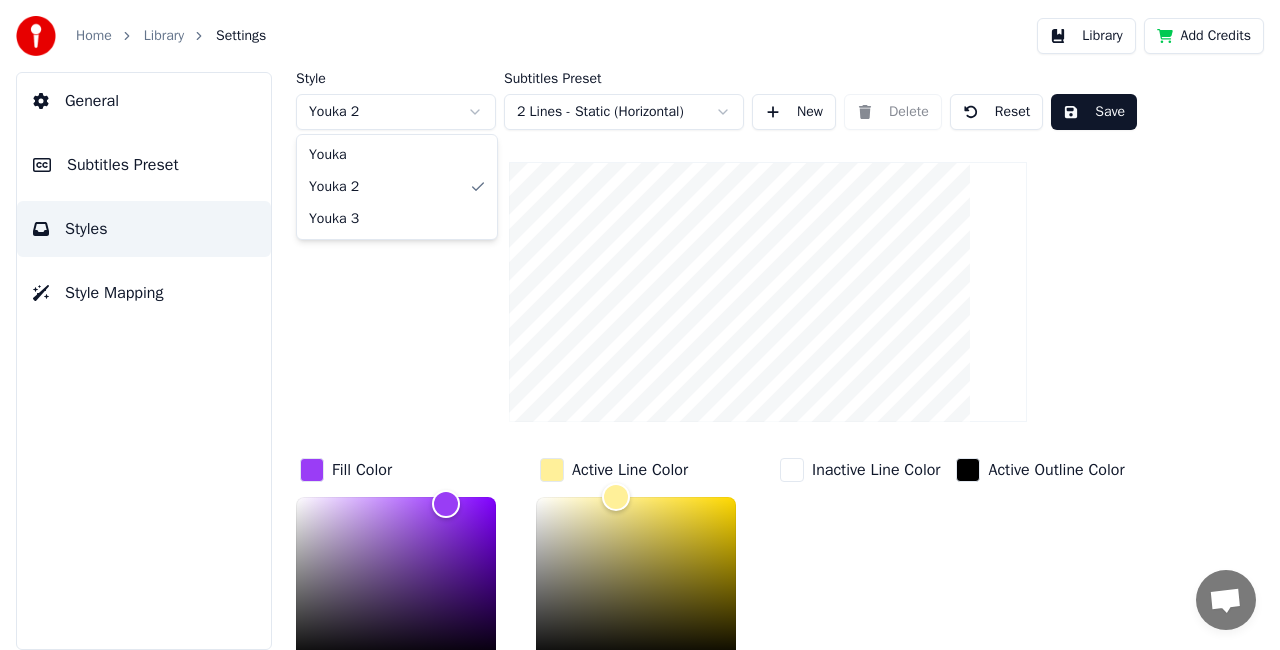 click on "Home Library Settings Library Add Credits General Subtitles Preset Styles Style Mapping Style Youka 2 Subtitles Preset 2 Lines - Static (Horizontal) New Delete Reset Save Fill Color ******* Active Line Color ******* Inactive Line Color Active Outline Color Inactive Outline Color Shadow Color Font Name Arial Bold Font Size ** Bold Italic Uppercase Spacing * Outline * Blur * Shadow * Youka Youka 2 Youka 3" at bounding box center (640, 325) 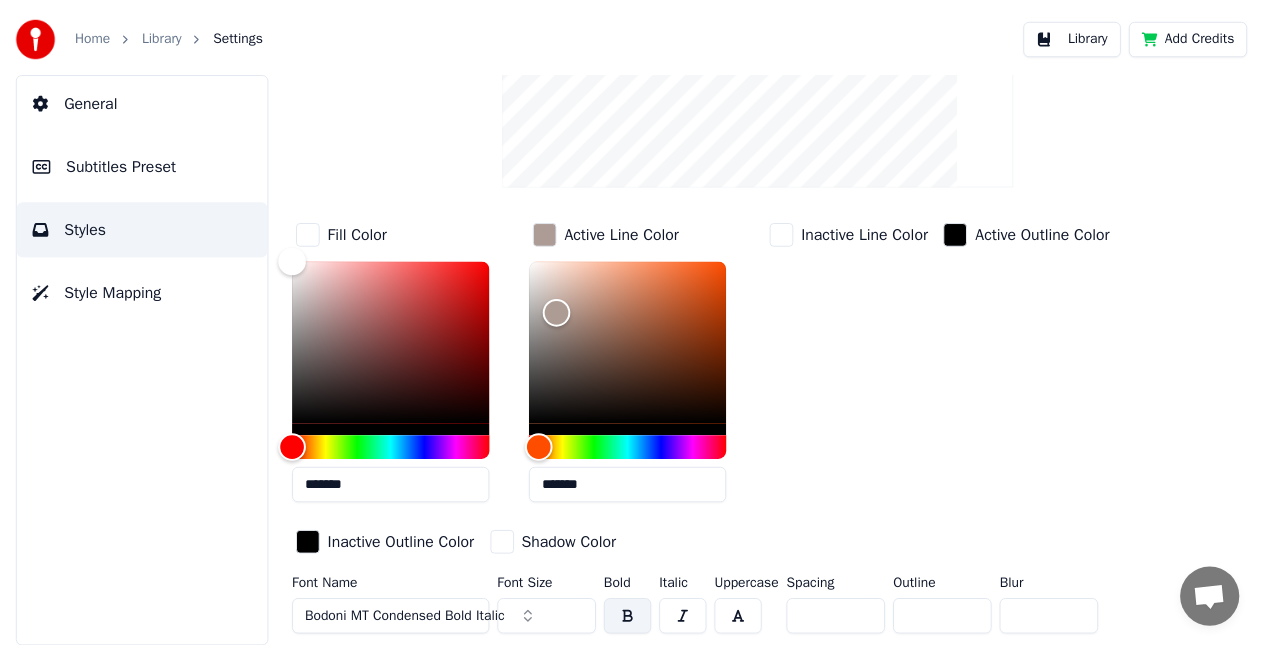 scroll, scrollTop: 0, scrollLeft: 0, axis: both 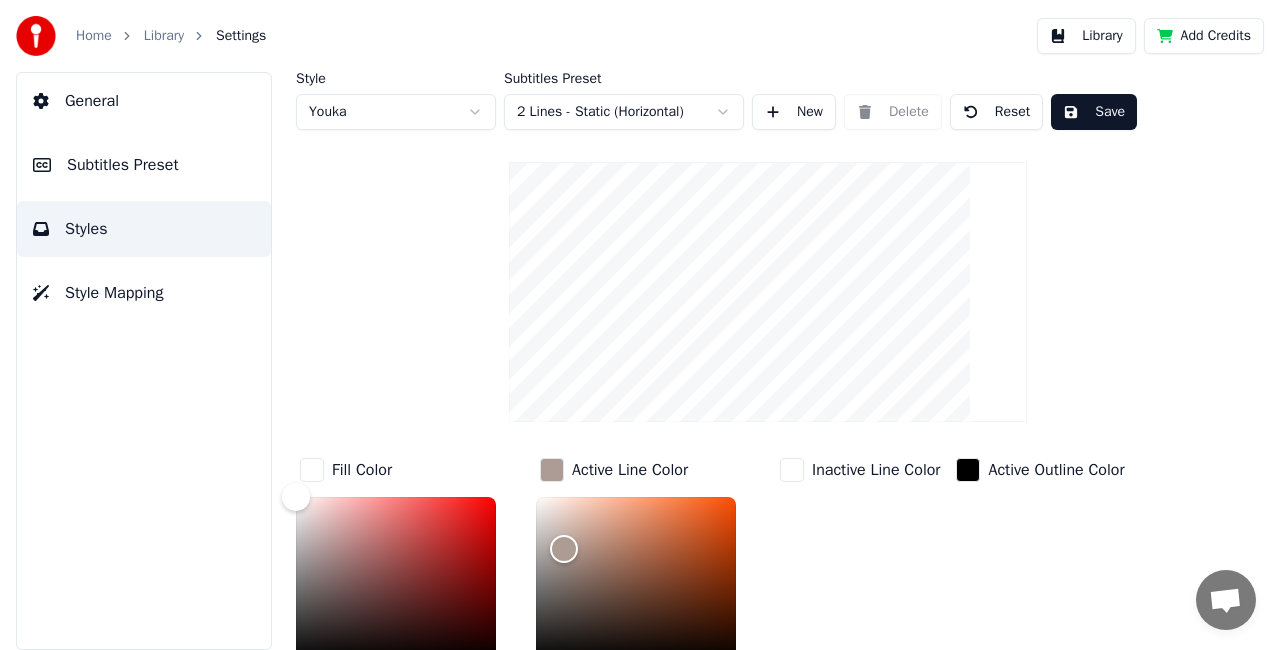 click on "Save" at bounding box center (1094, 112) 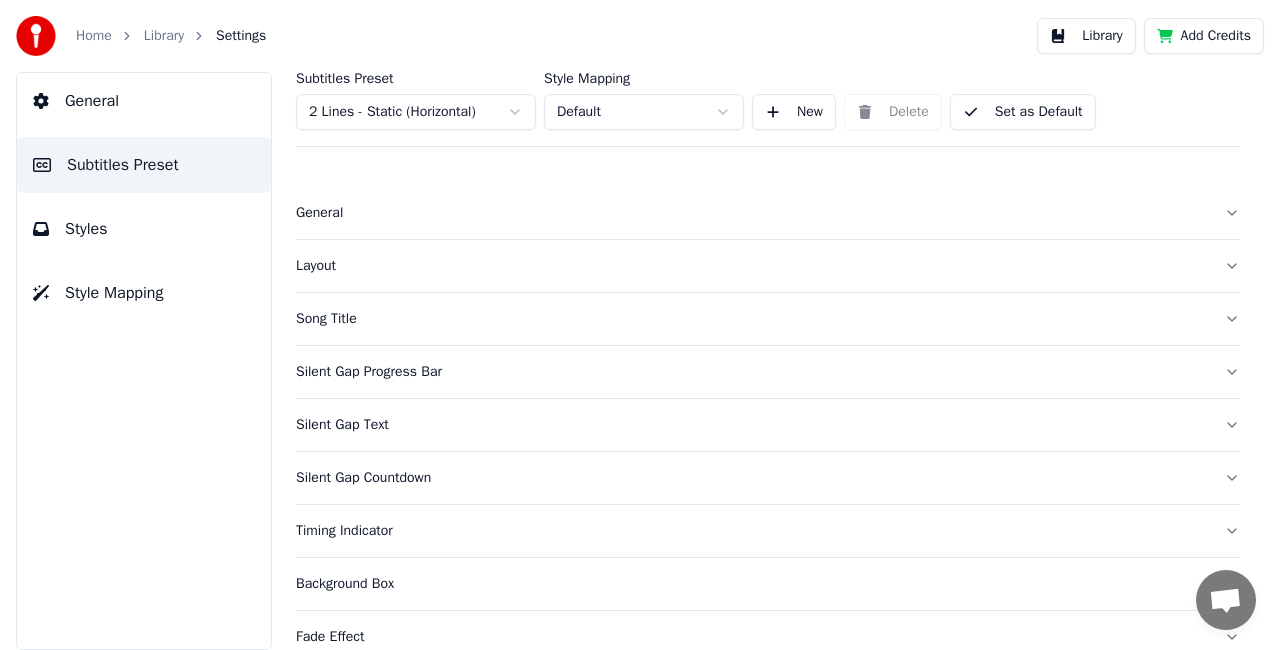 click on "Library" at bounding box center [1086, 36] 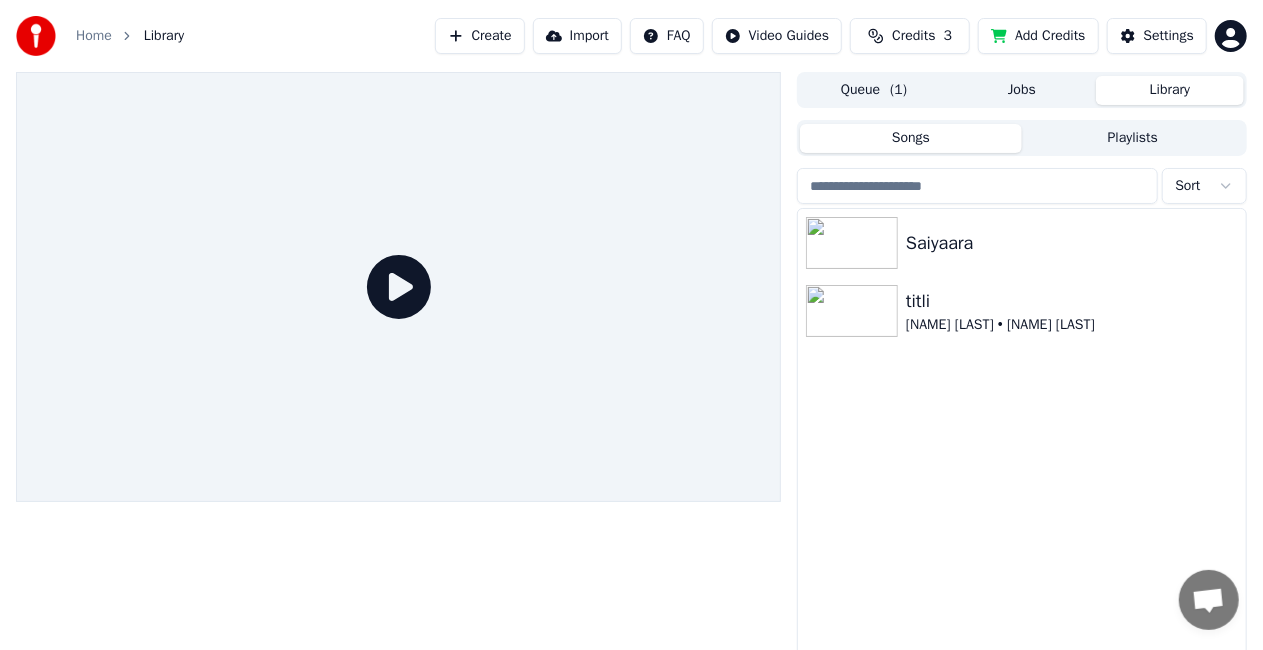 click on "Add Credits" at bounding box center (1038, 36) 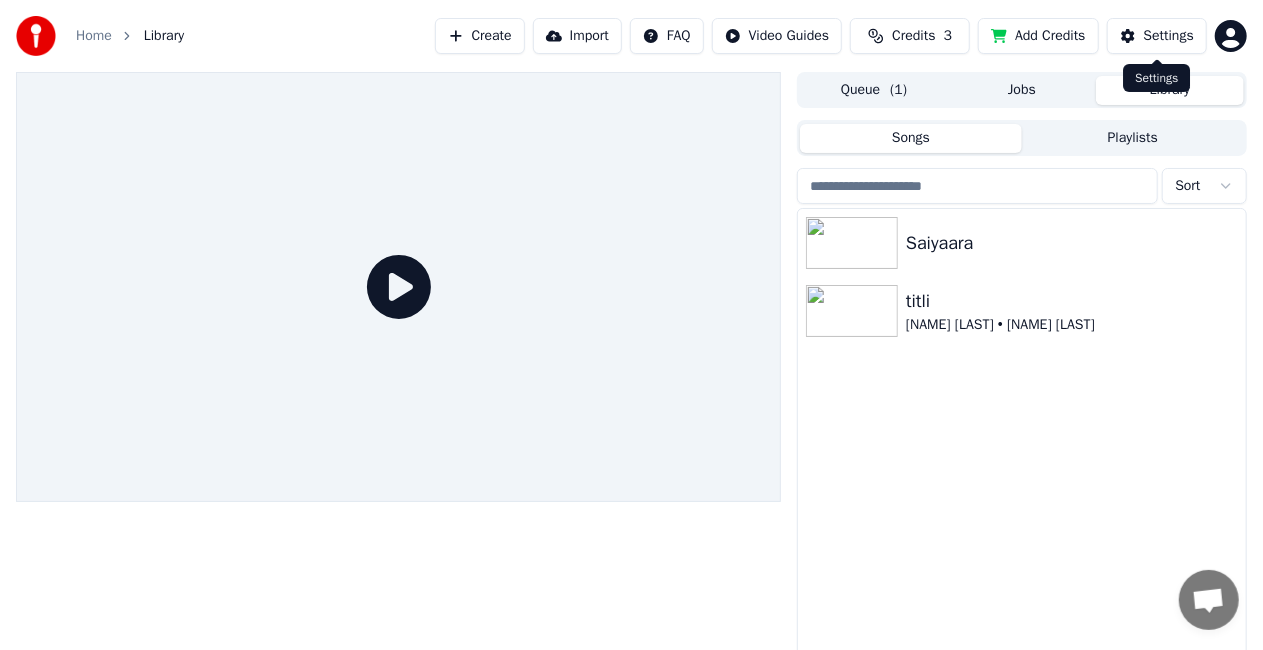 click on "Settings" at bounding box center [1157, 36] 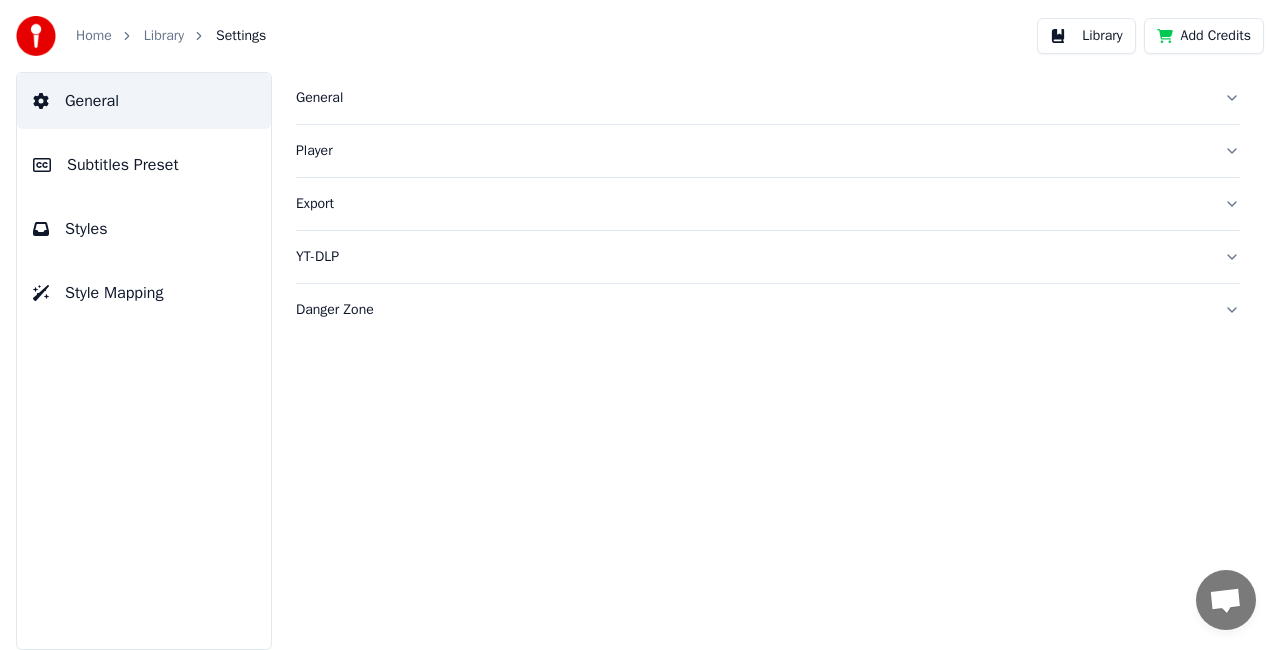 click at bounding box center (36, 36) 